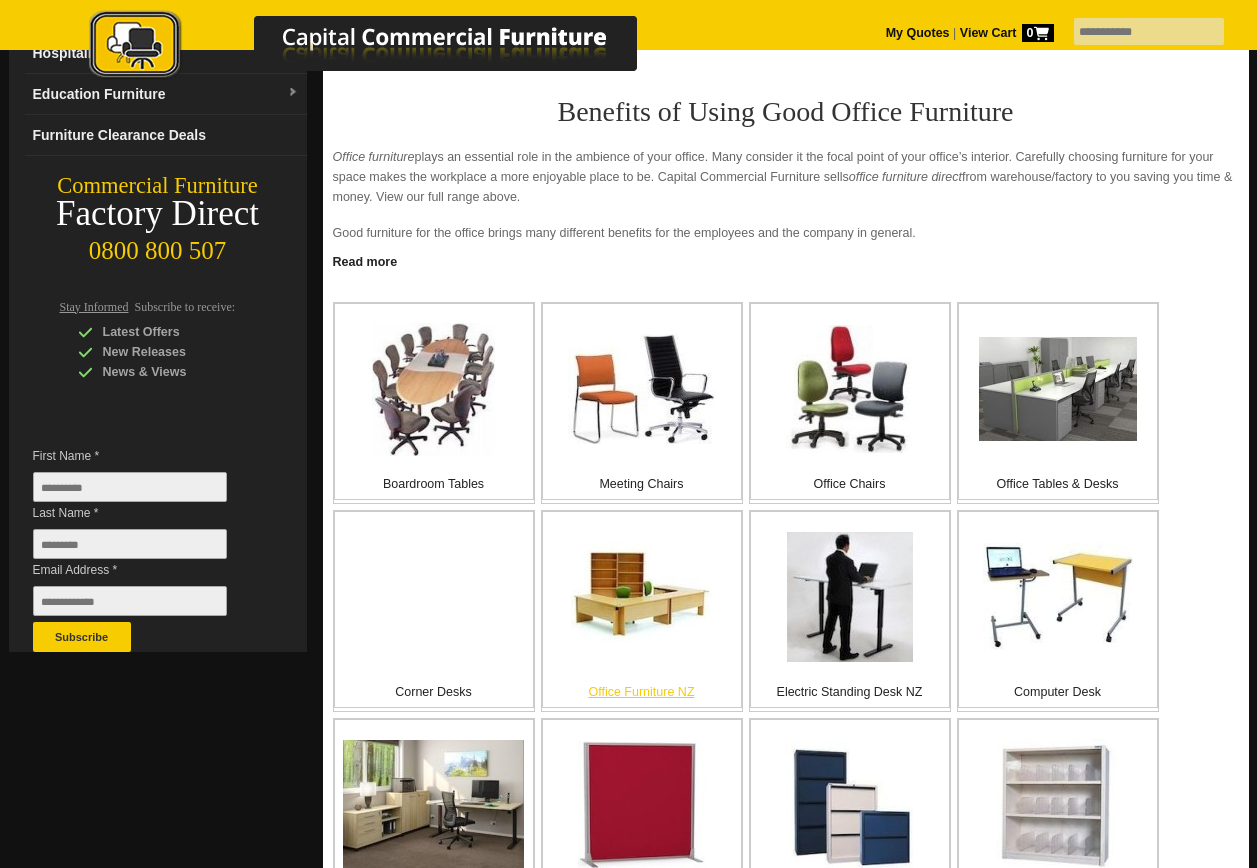 scroll, scrollTop: 200, scrollLeft: 0, axis: vertical 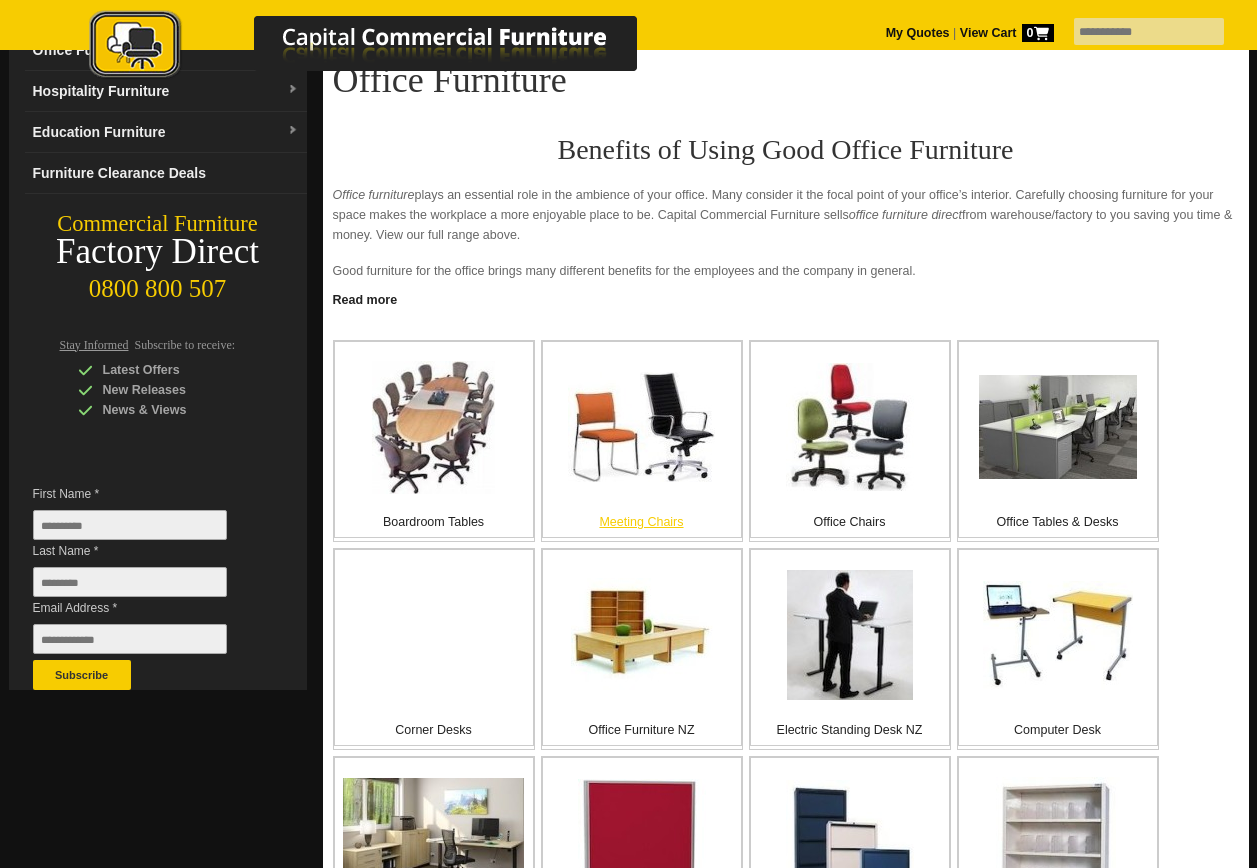 click at bounding box center [641, 427] 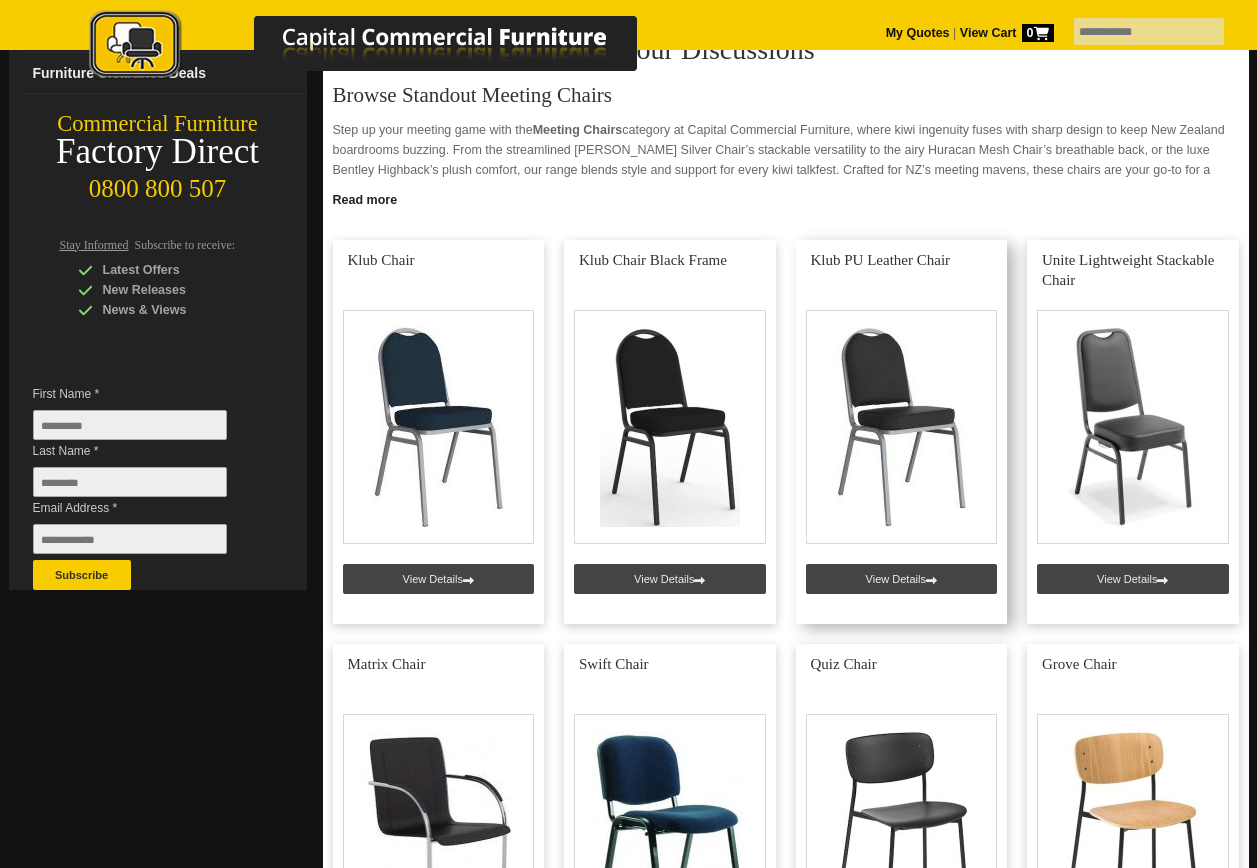 scroll, scrollTop: 0, scrollLeft: 0, axis: both 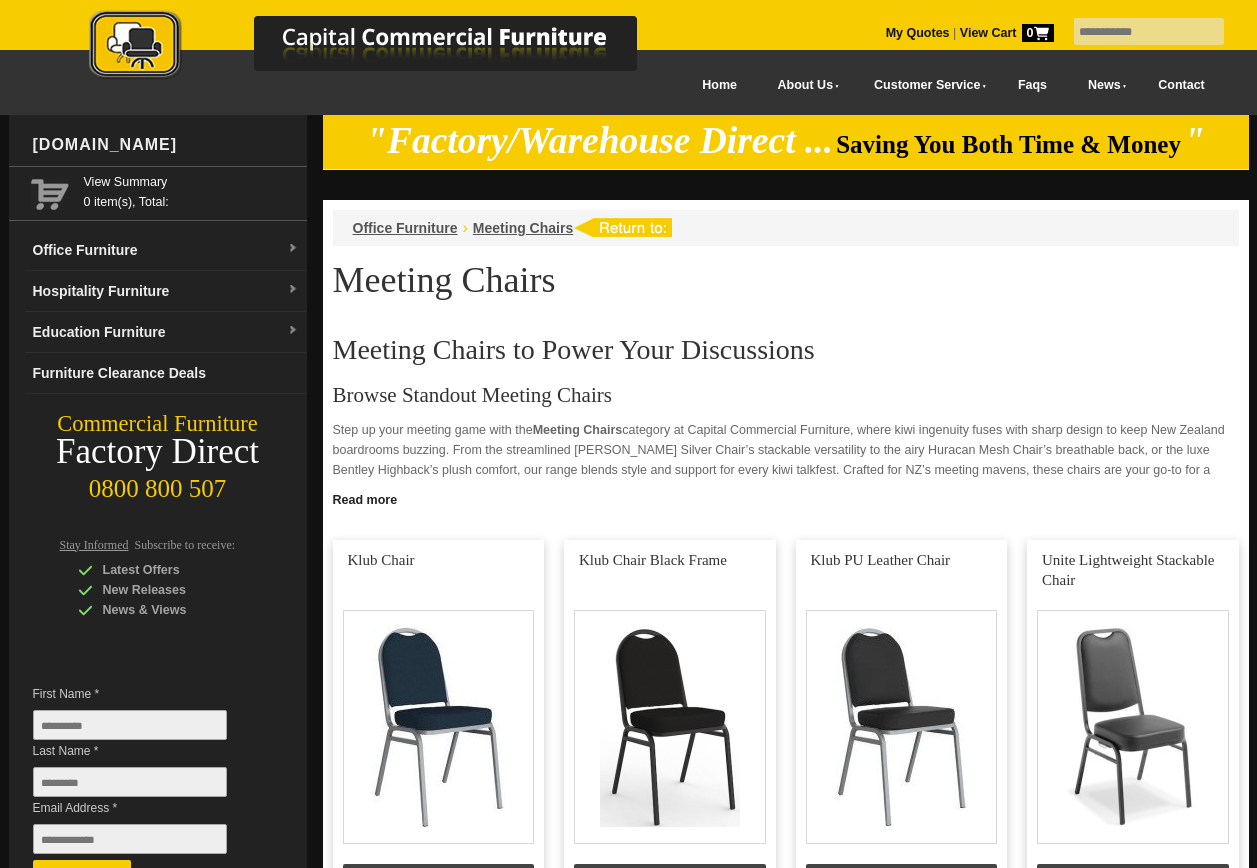 click on "Read more" at bounding box center [786, 497] 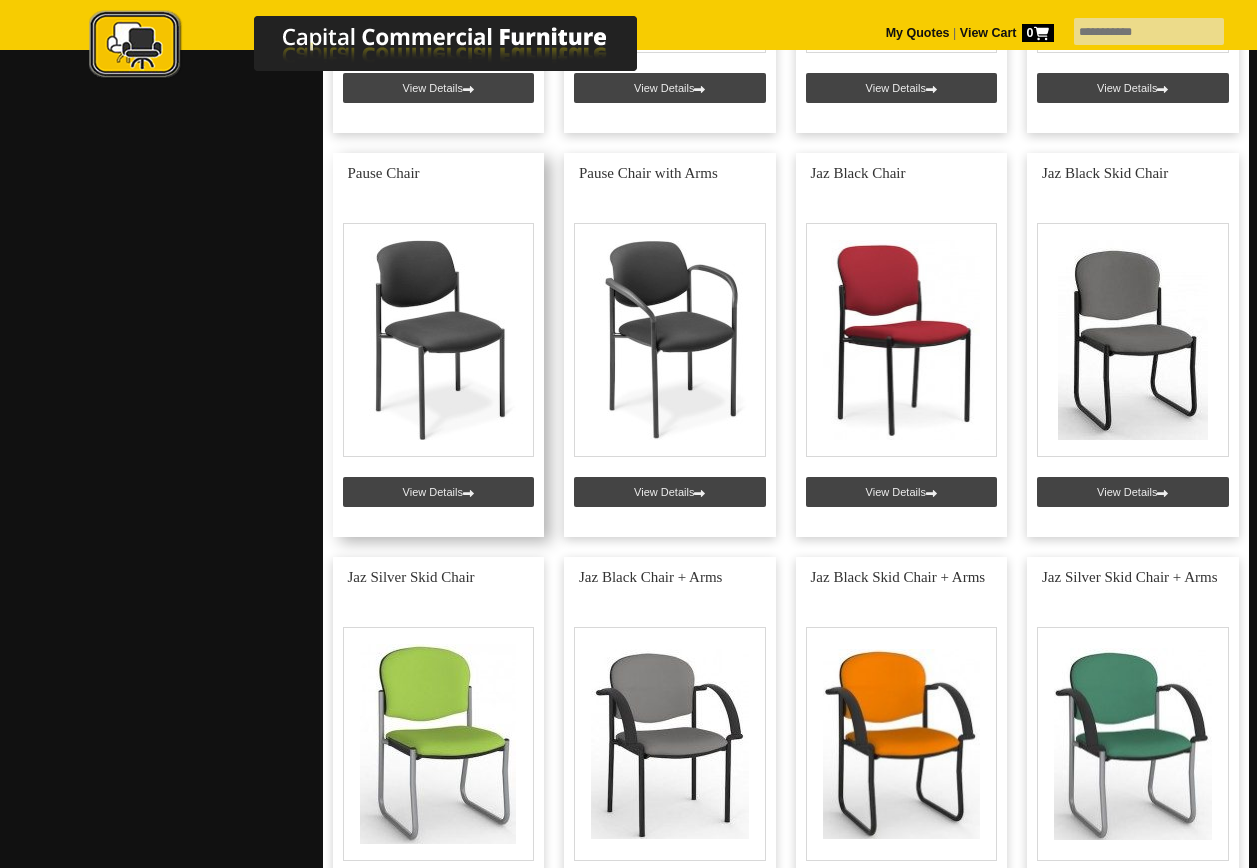 scroll, scrollTop: 2500, scrollLeft: 0, axis: vertical 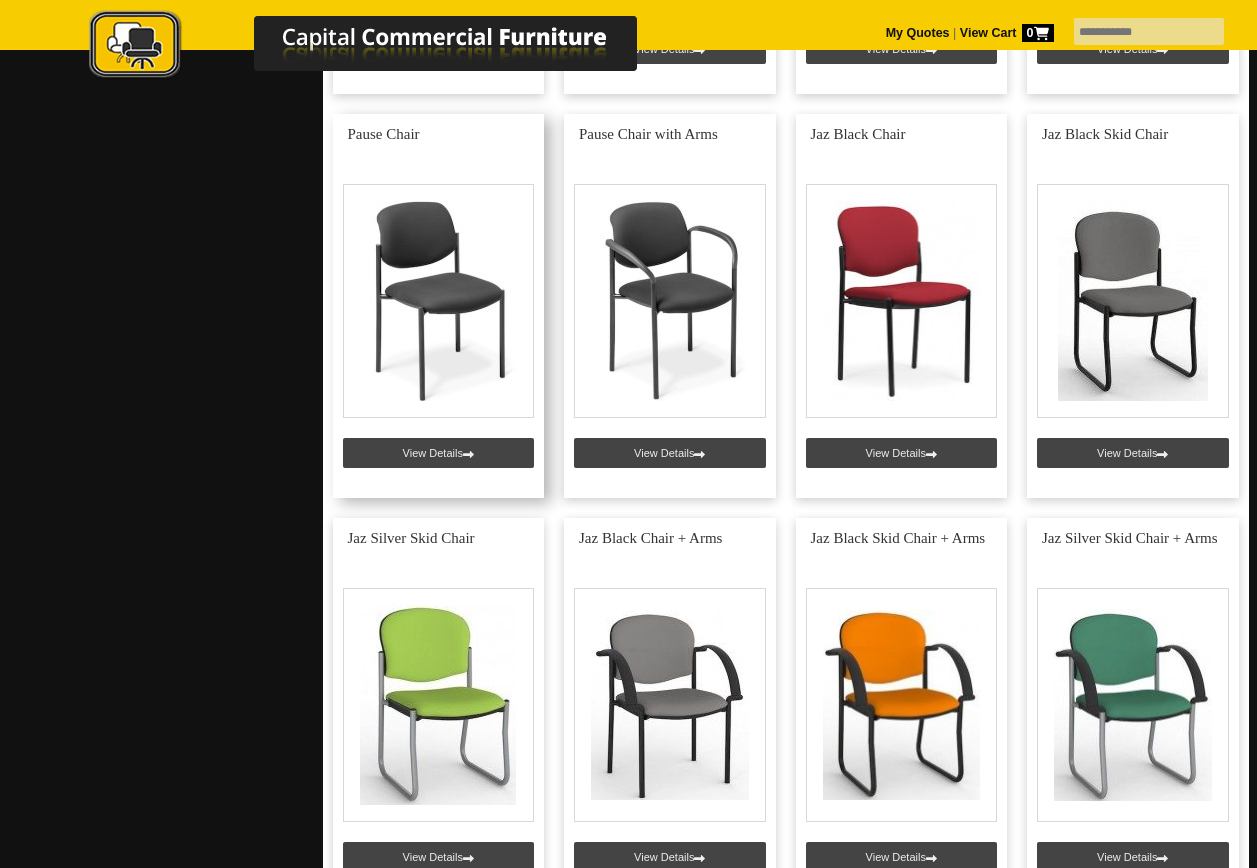 click at bounding box center (439, 306) 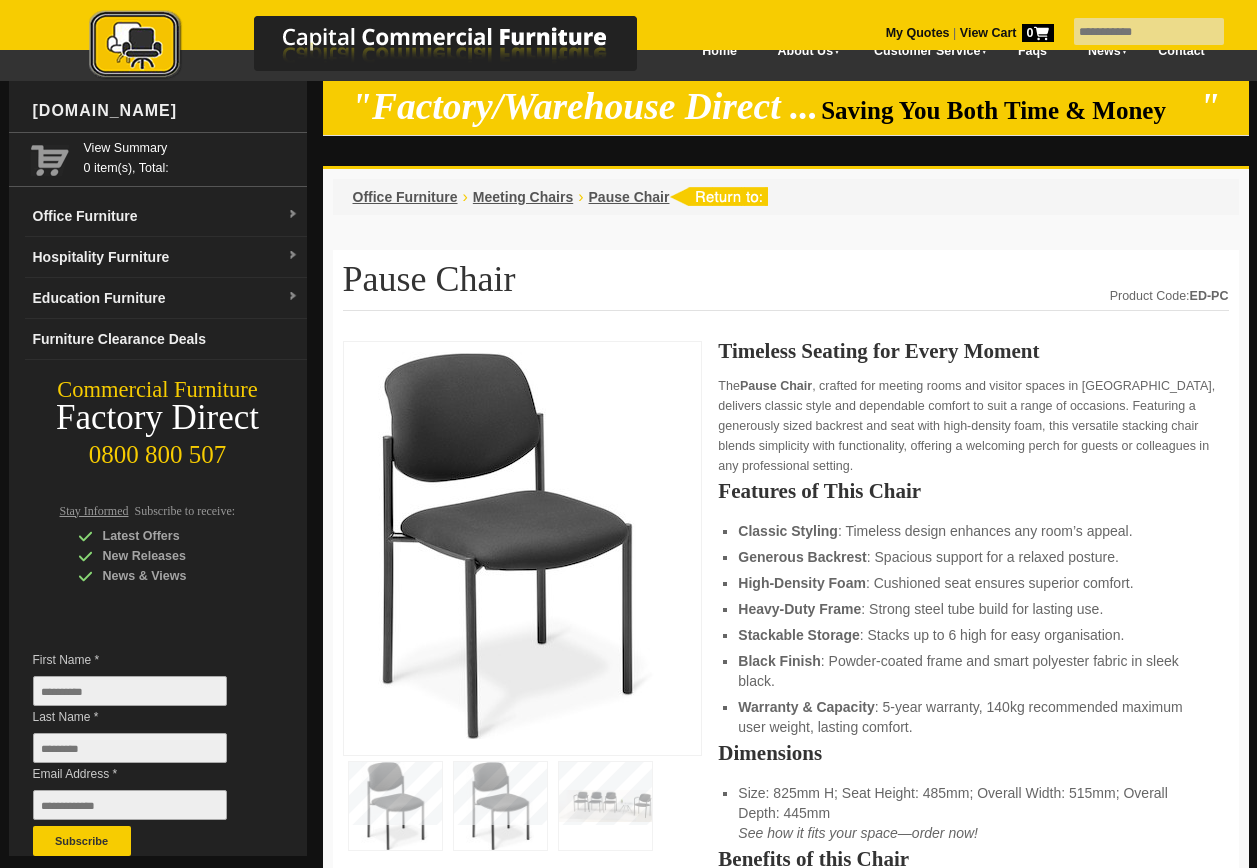 scroll, scrollTop: 0, scrollLeft: 0, axis: both 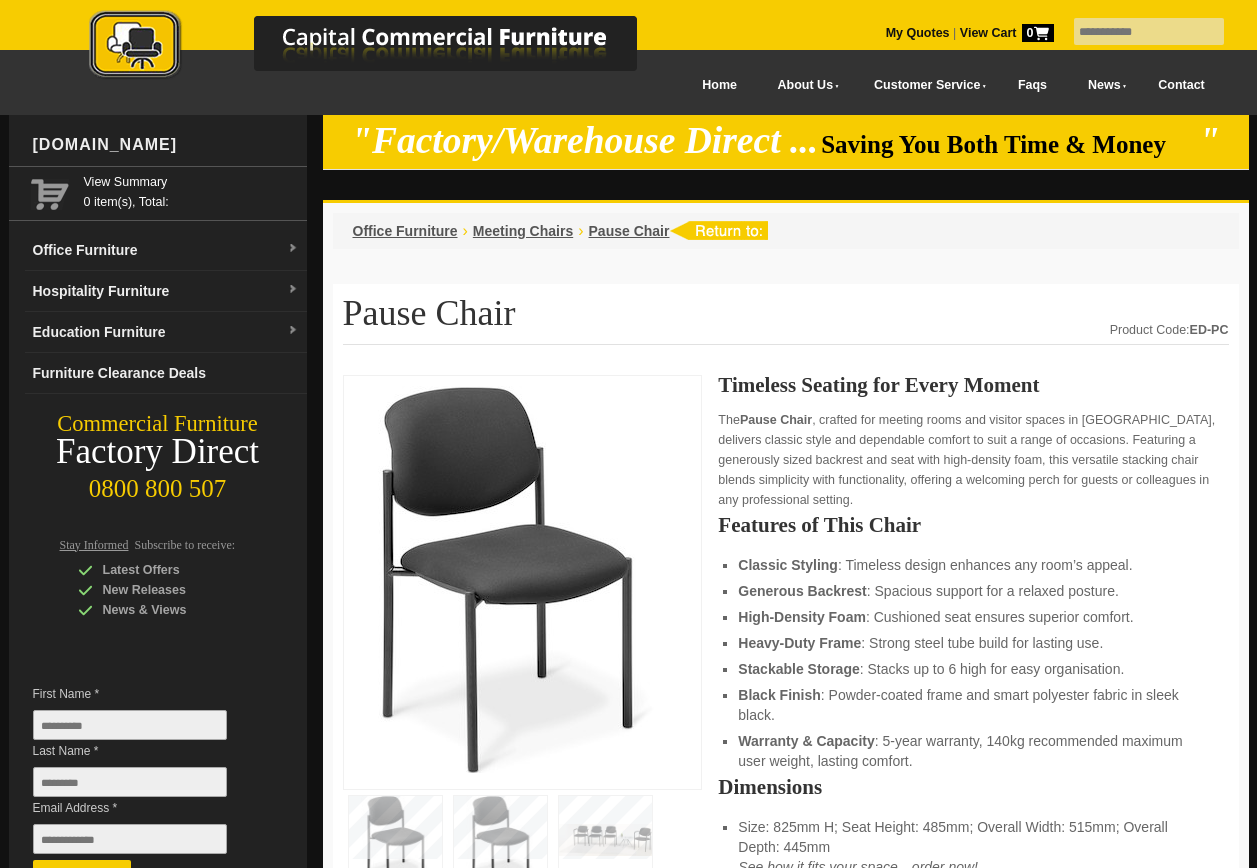 click at bounding box center [384, 79] 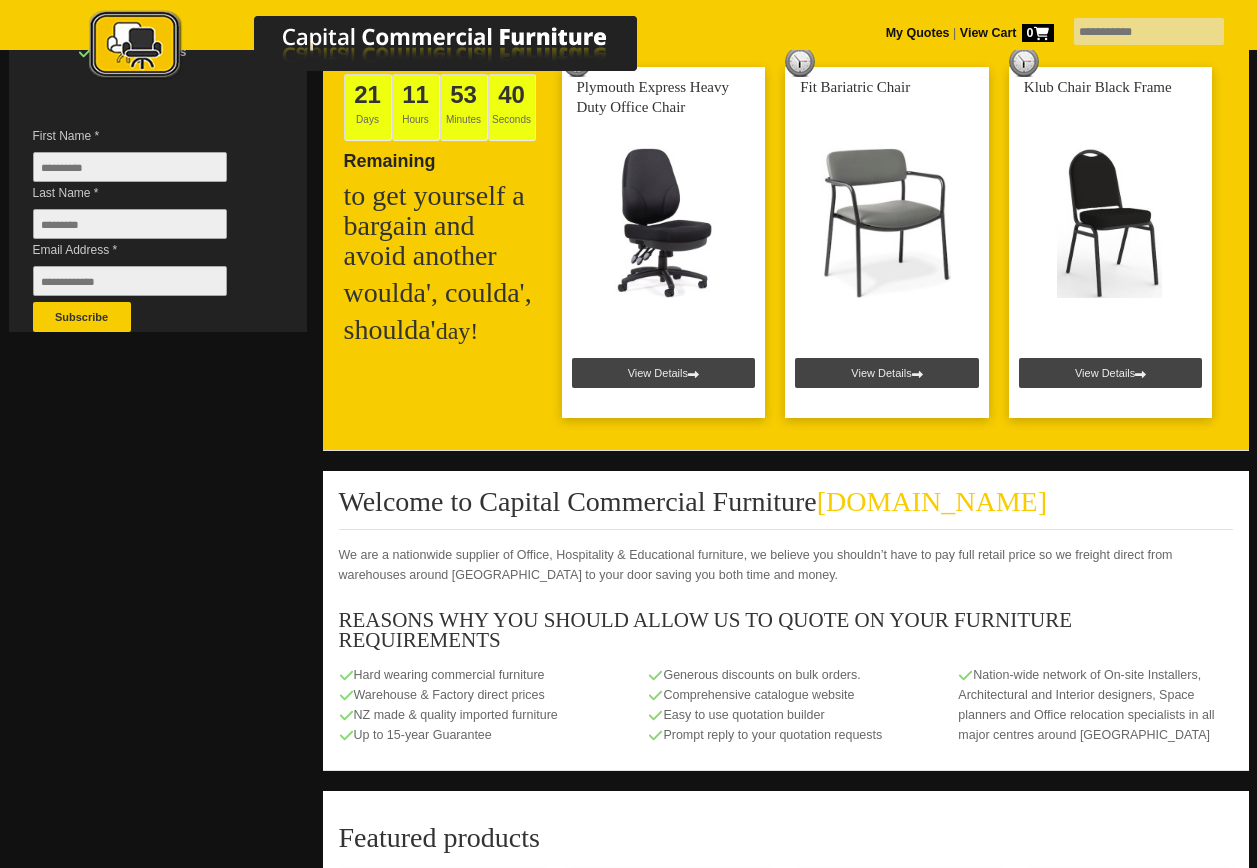 scroll, scrollTop: 300, scrollLeft: 0, axis: vertical 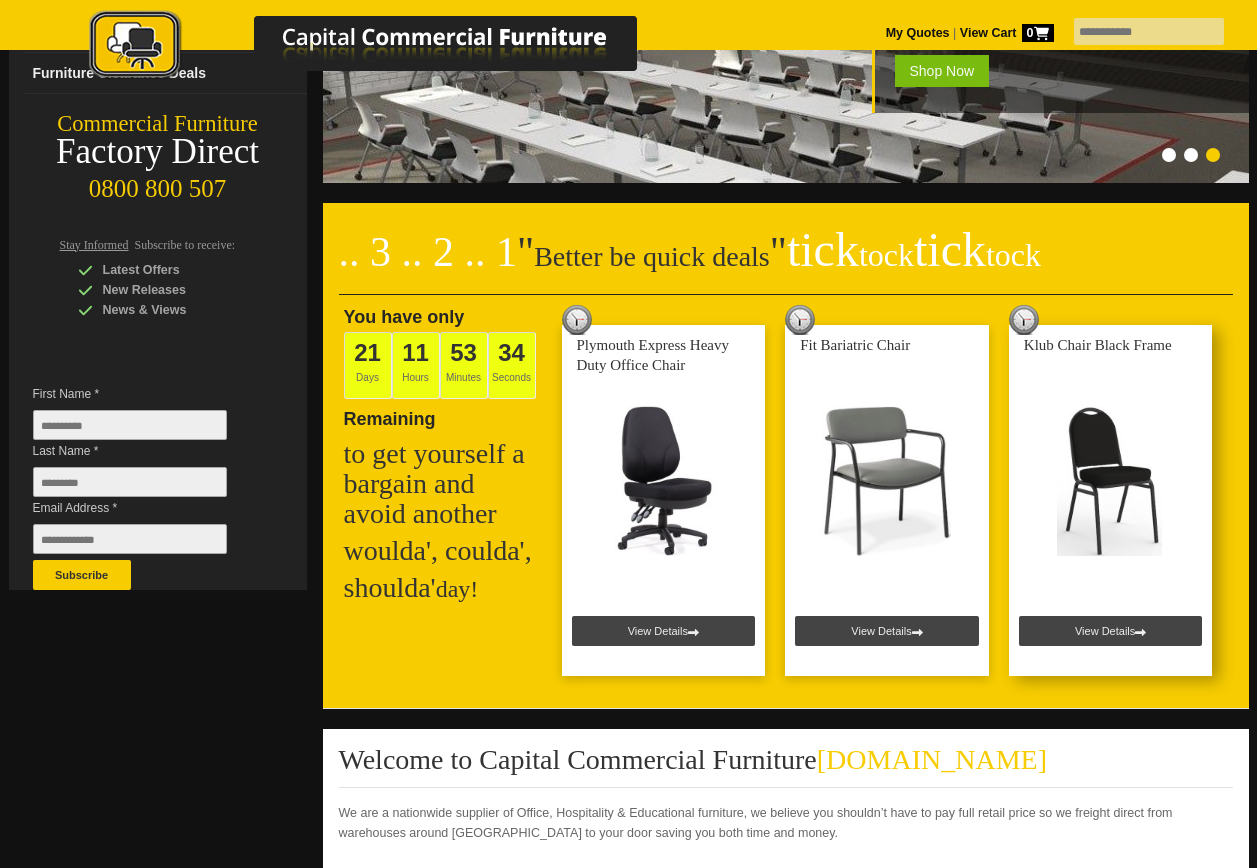 click at bounding box center [1111, 500] 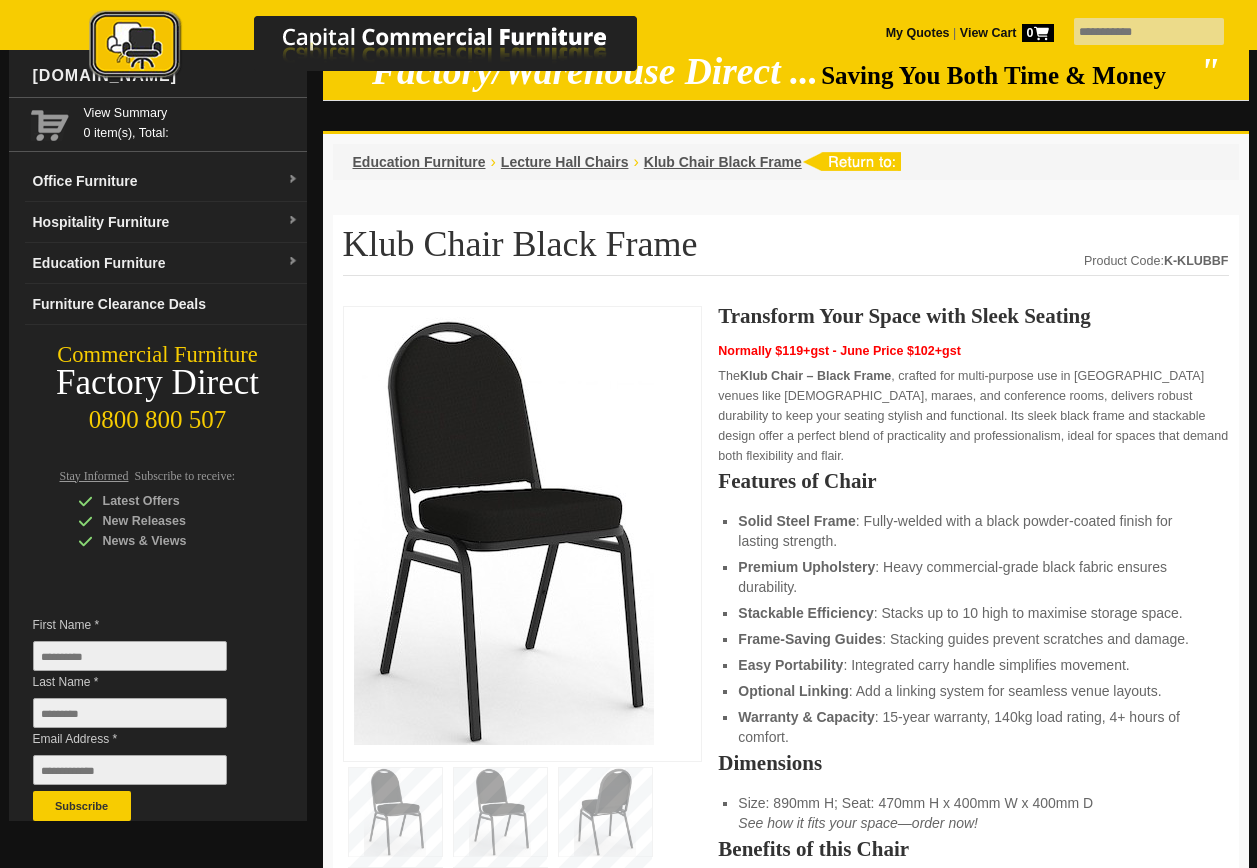 scroll, scrollTop: 0, scrollLeft: 0, axis: both 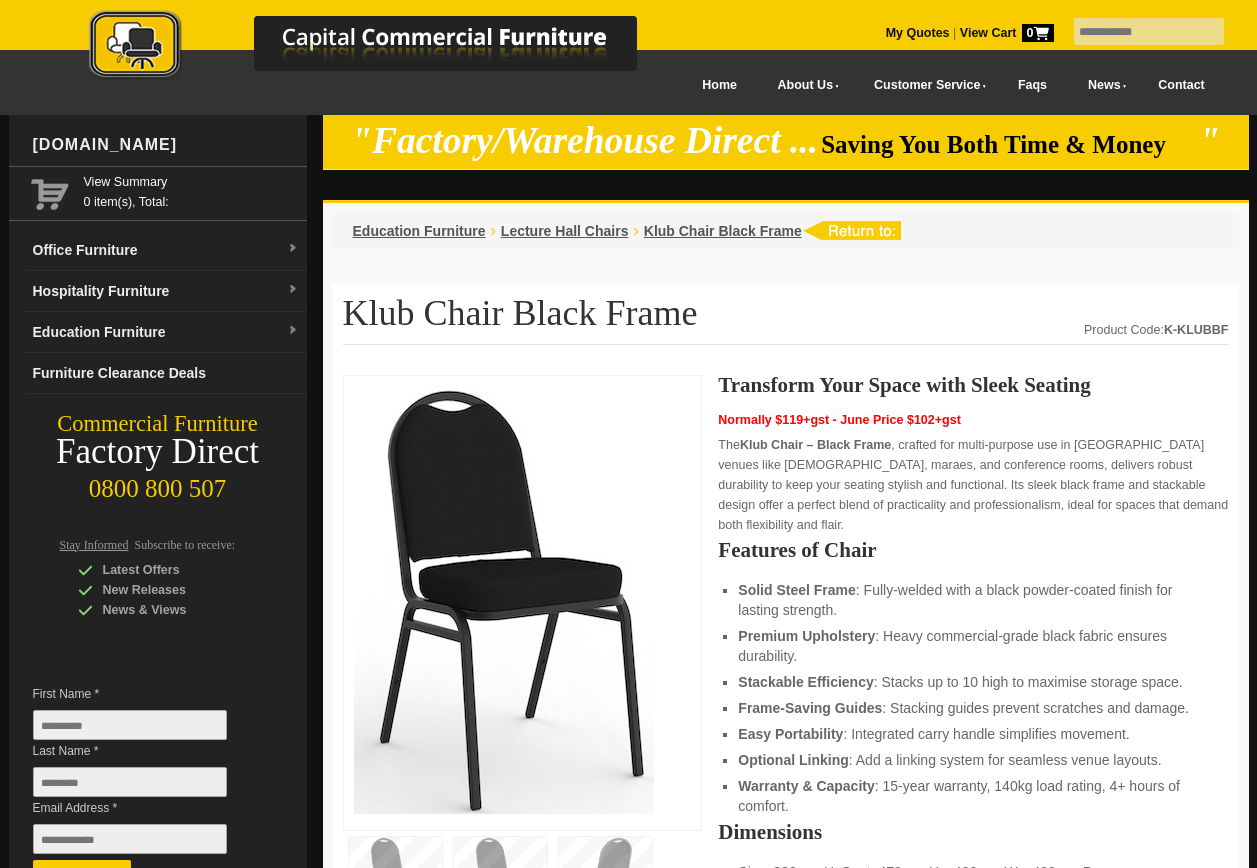 click at bounding box center [384, 79] 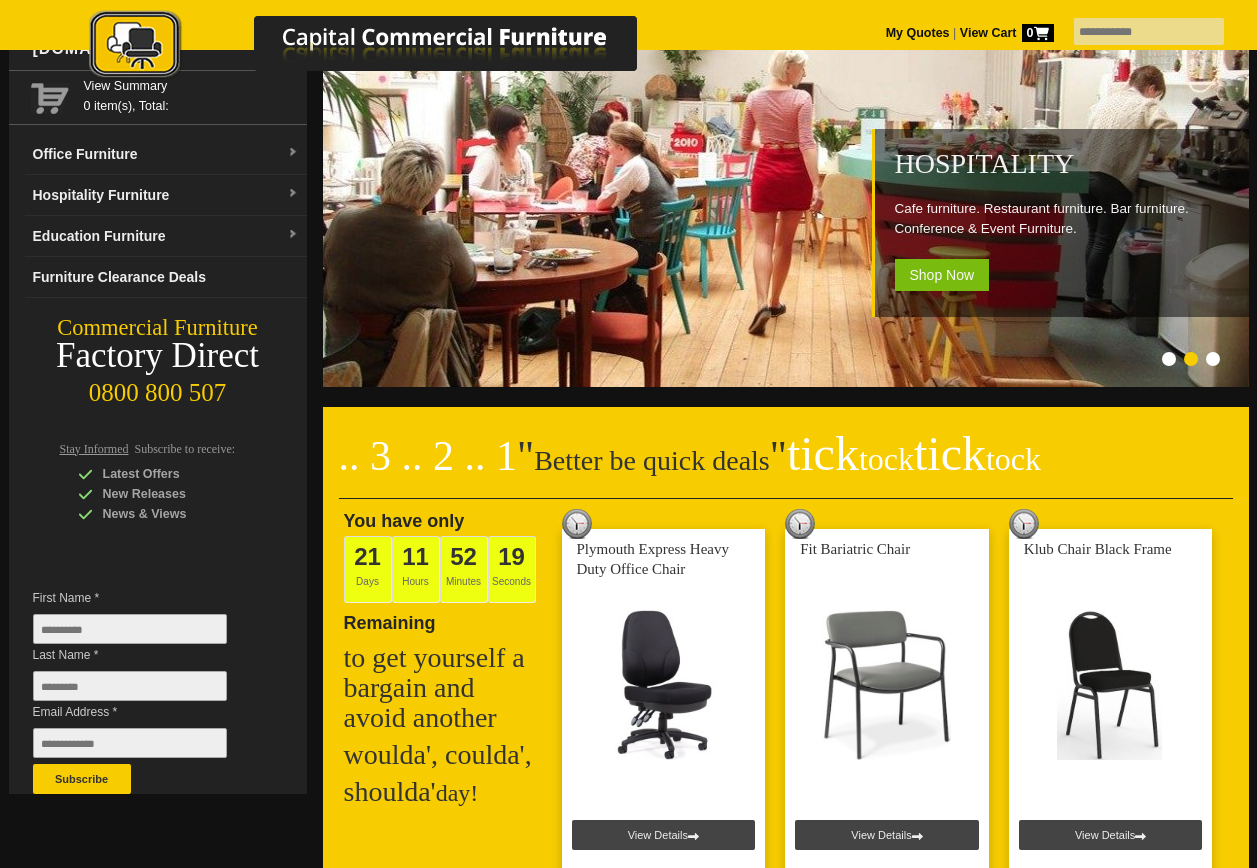 scroll, scrollTop: 0, scrollLeft: 0, axis: both 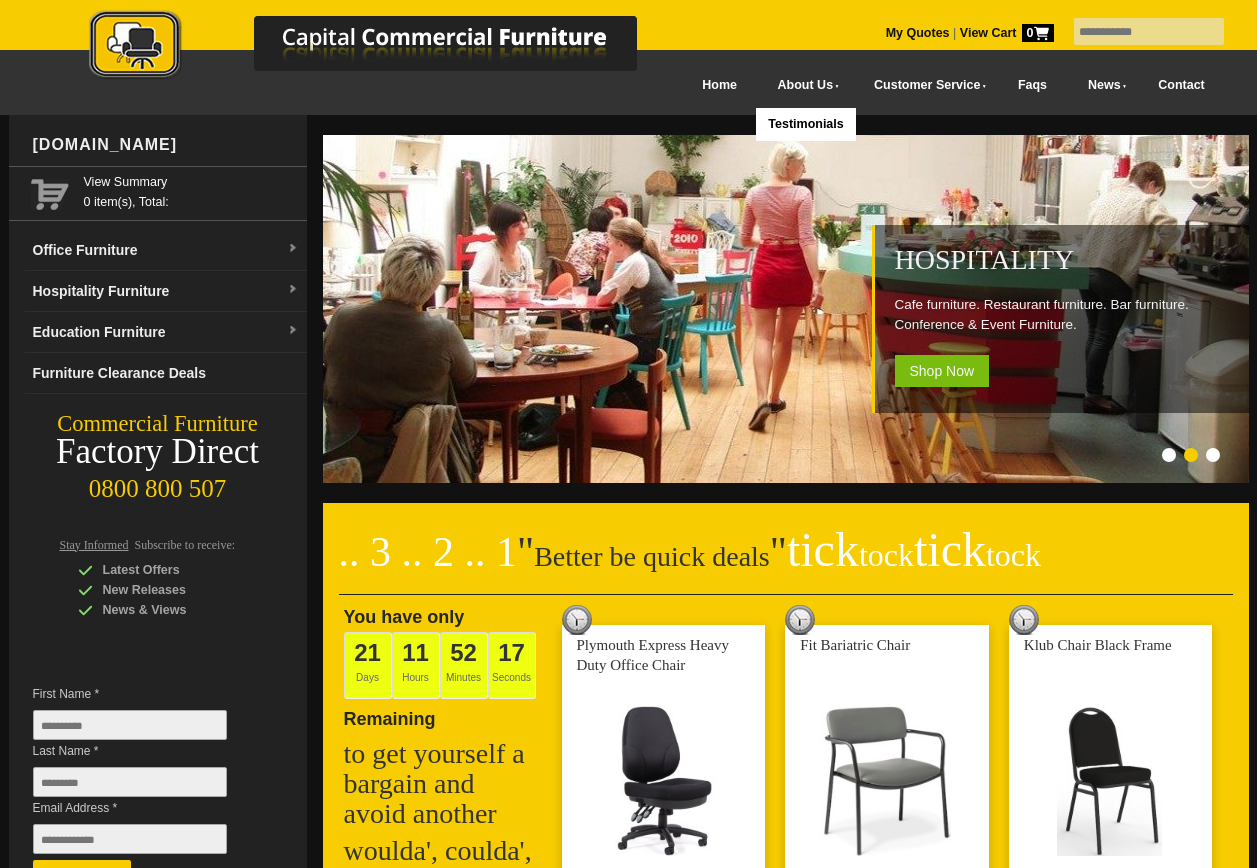 click on "About Us" at bounding box center (804, 85) 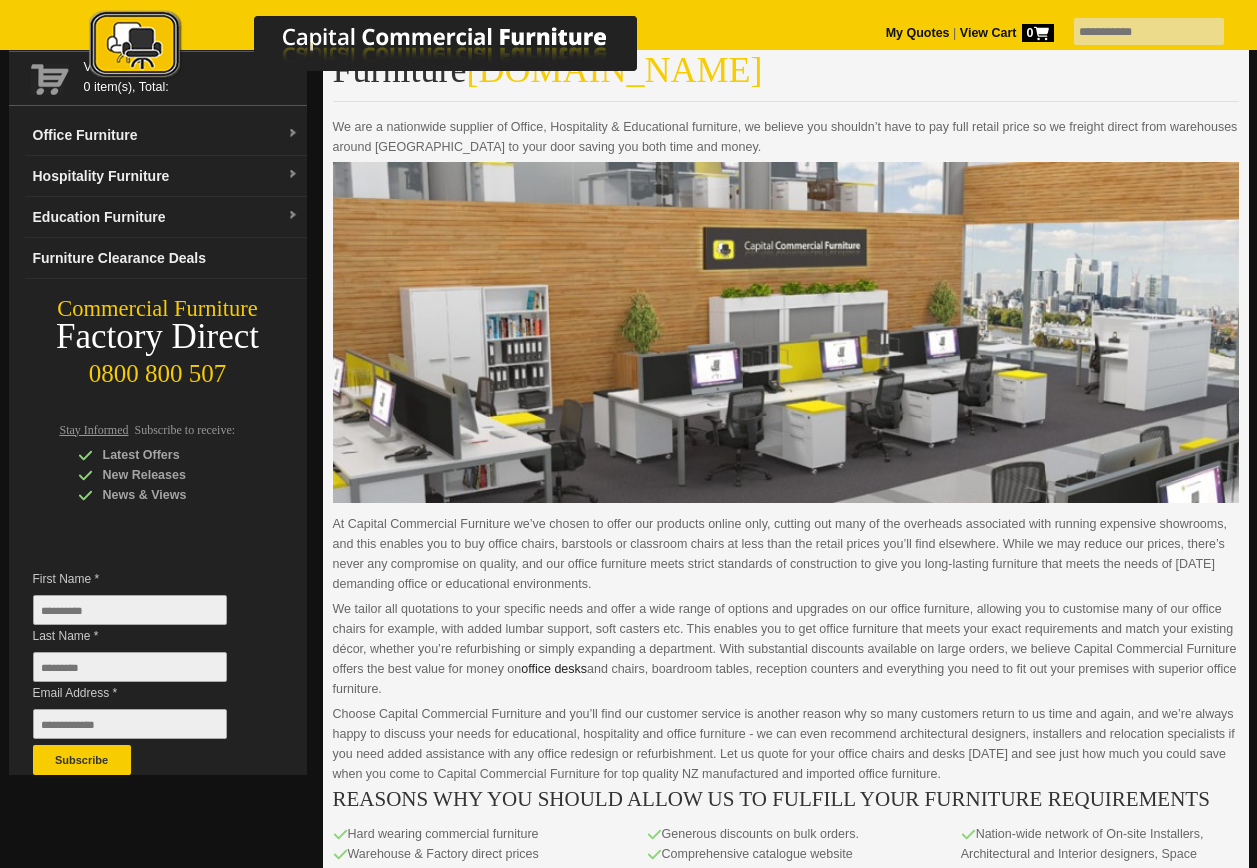 scroll, scrollTop: 0, scrollLeft: 0, axis: both 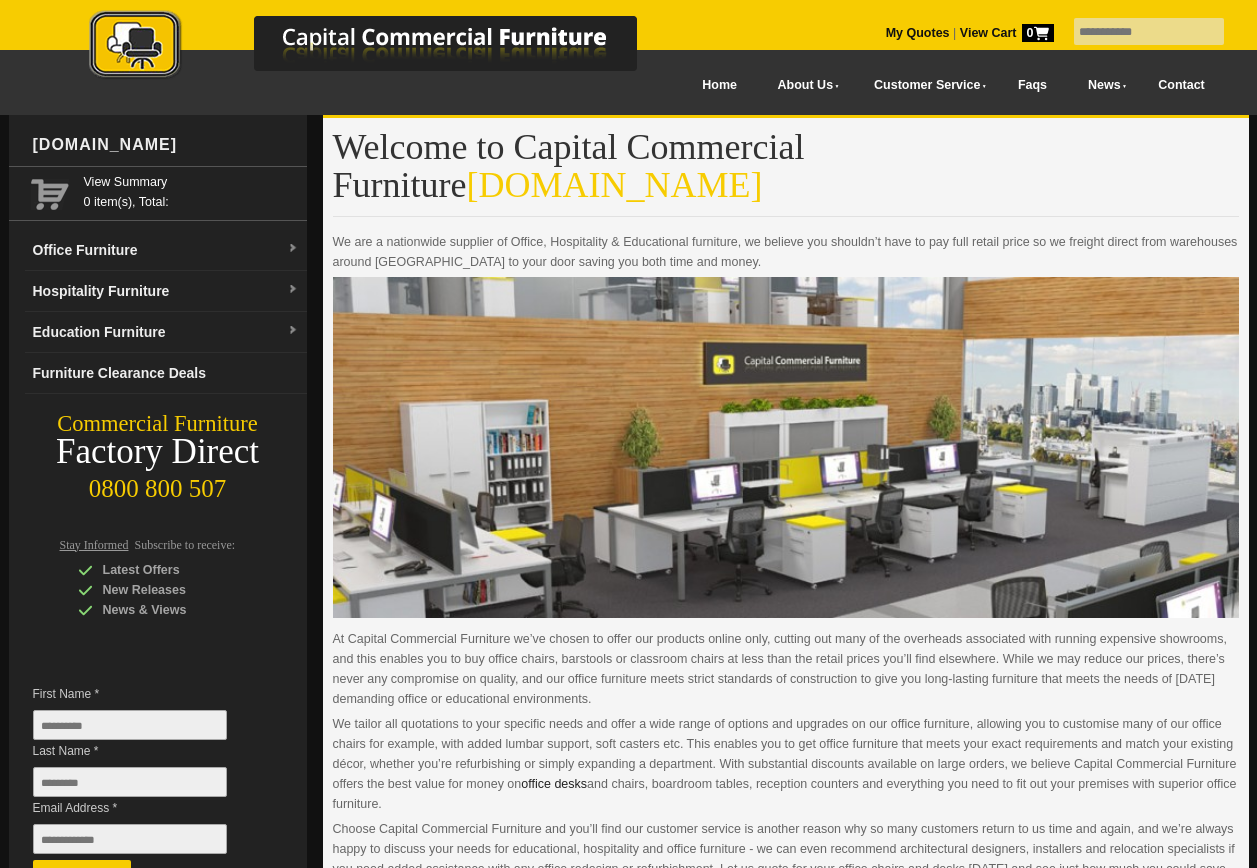 click on "My Quotes" at bounding box center (918, 33) 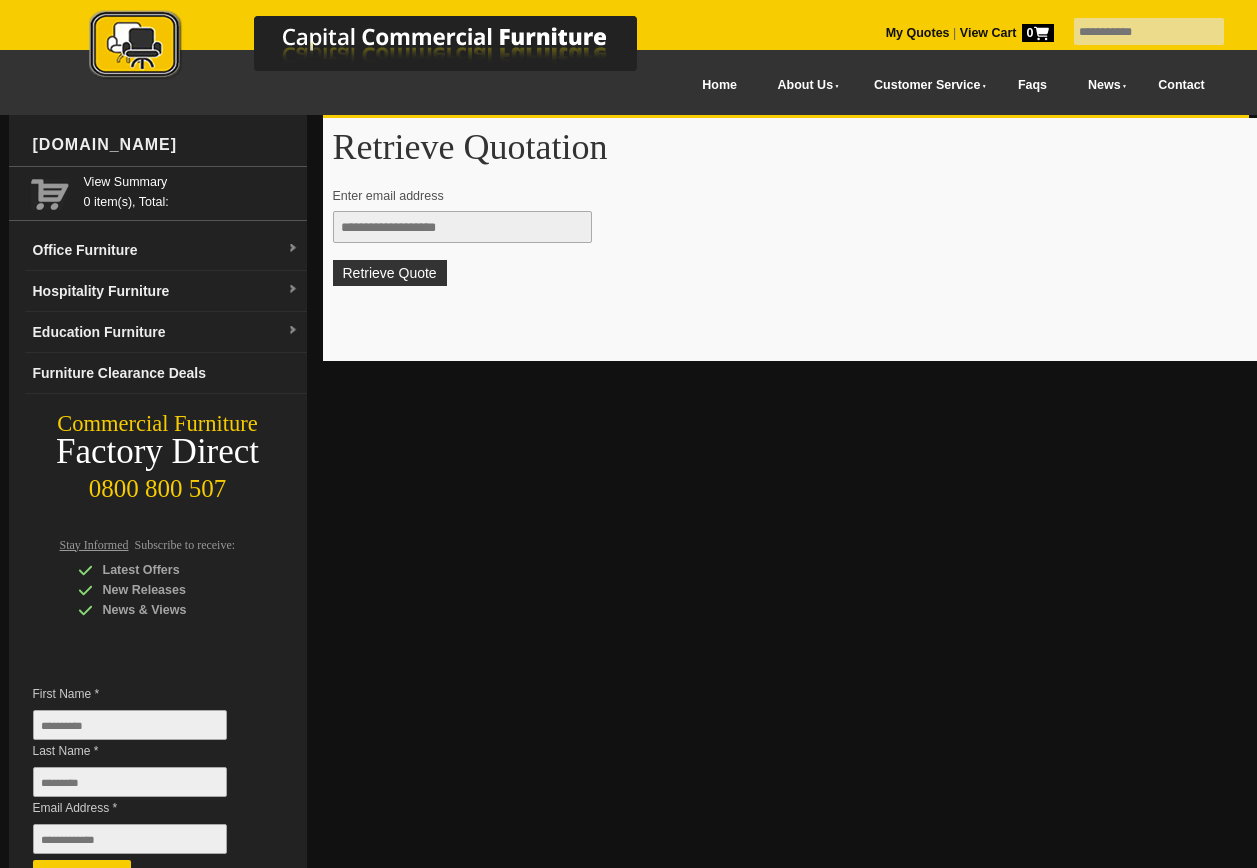scroll, scrollTop: 0, scrollLeft: 0, axis: both 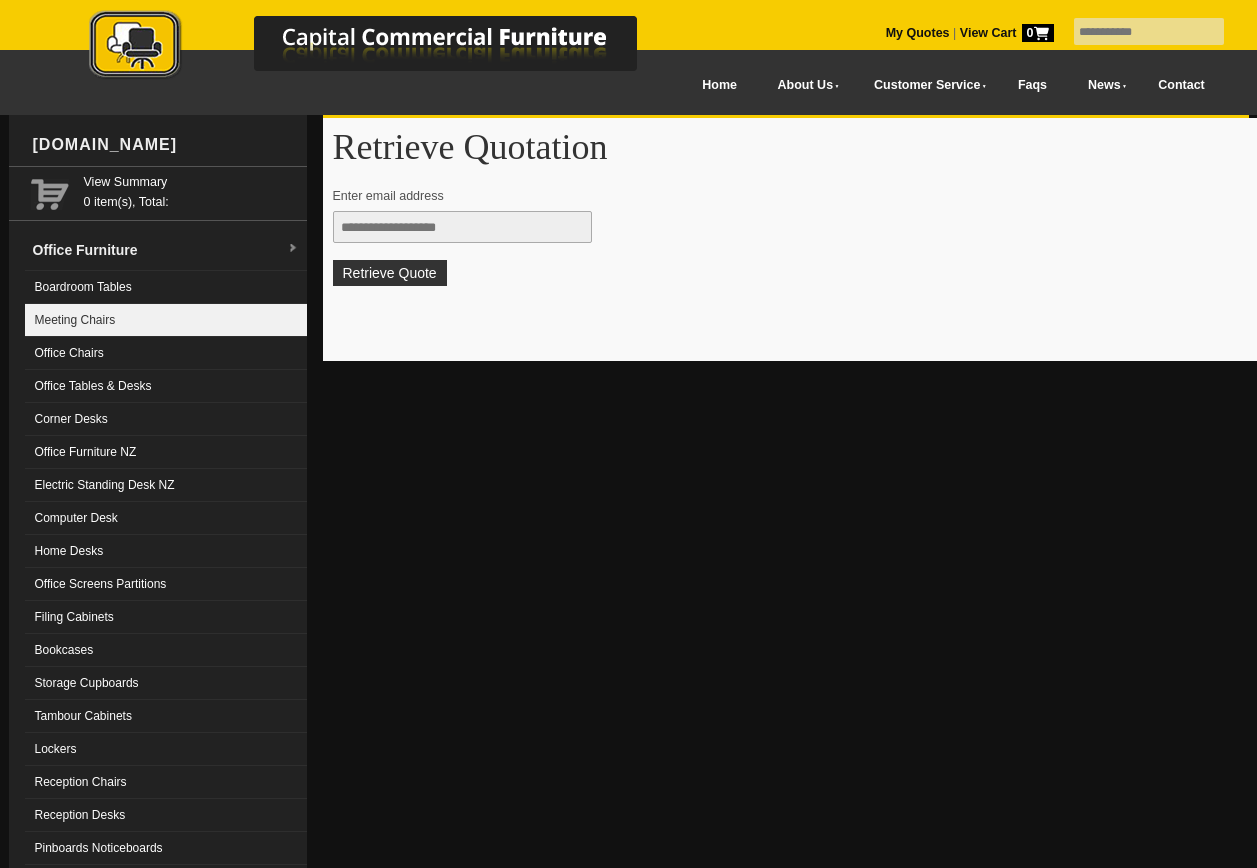 click on "Meeting Chairs" at bounding box center [166, 320] 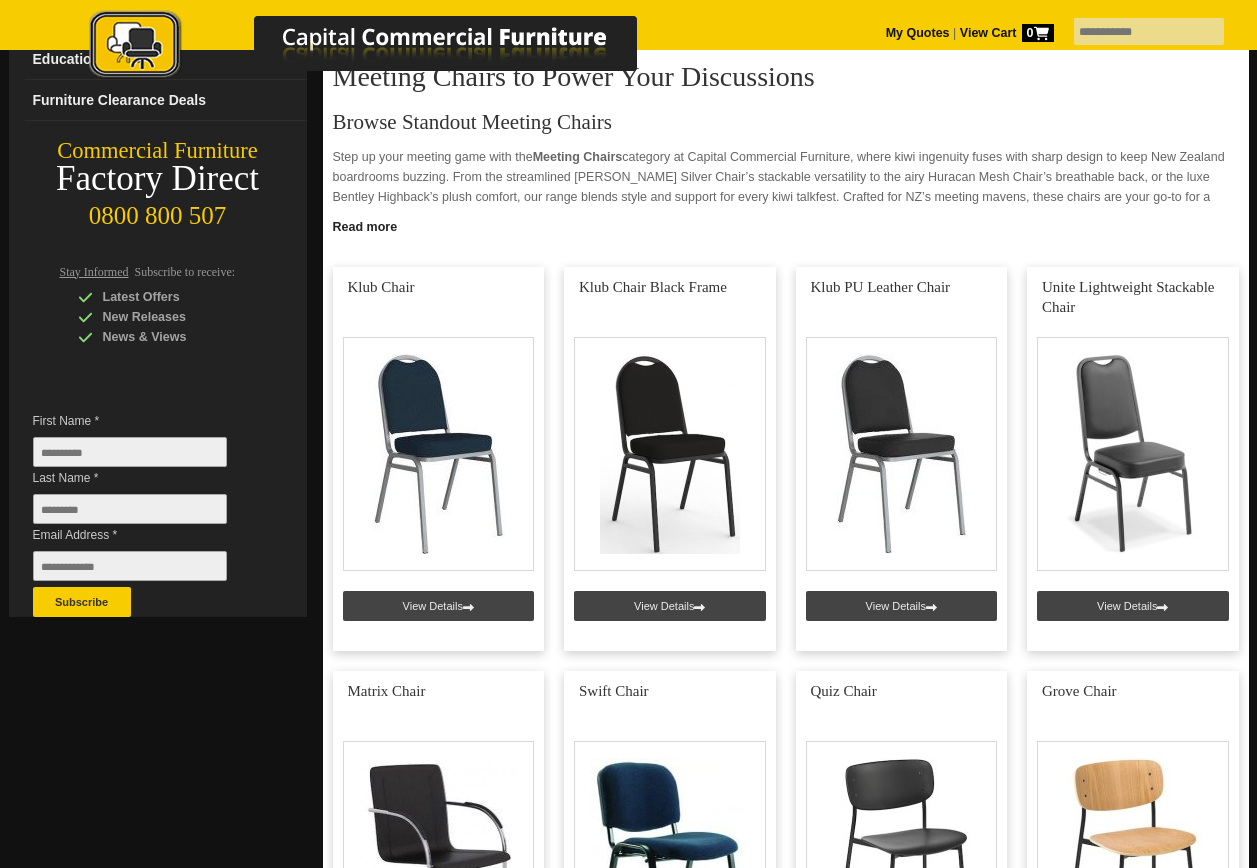 scroll, scrollTop: 300, scrollLeft: 0, axis: vertical 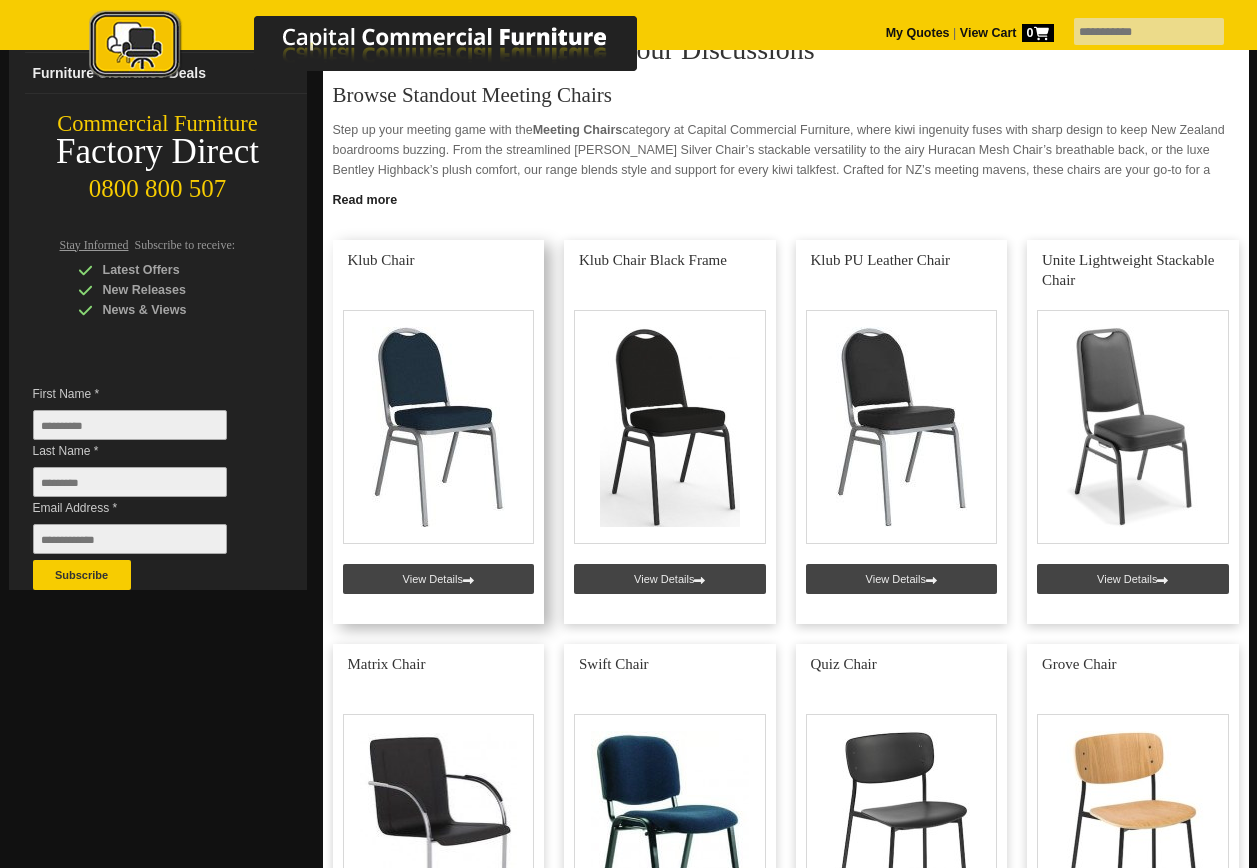 click at bounding box center (439, 432) 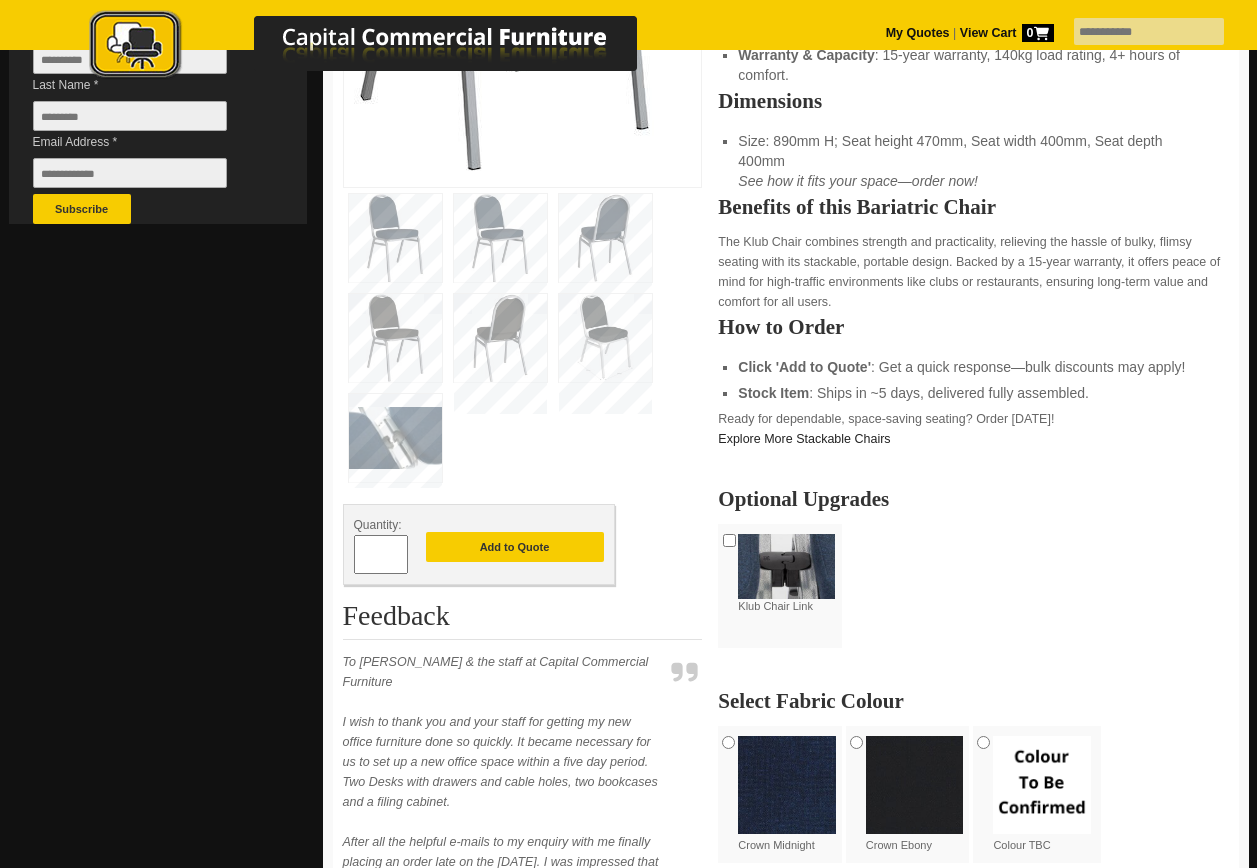 scroll, scrollTop: 700, scrollLeft: 0, axis: vertical 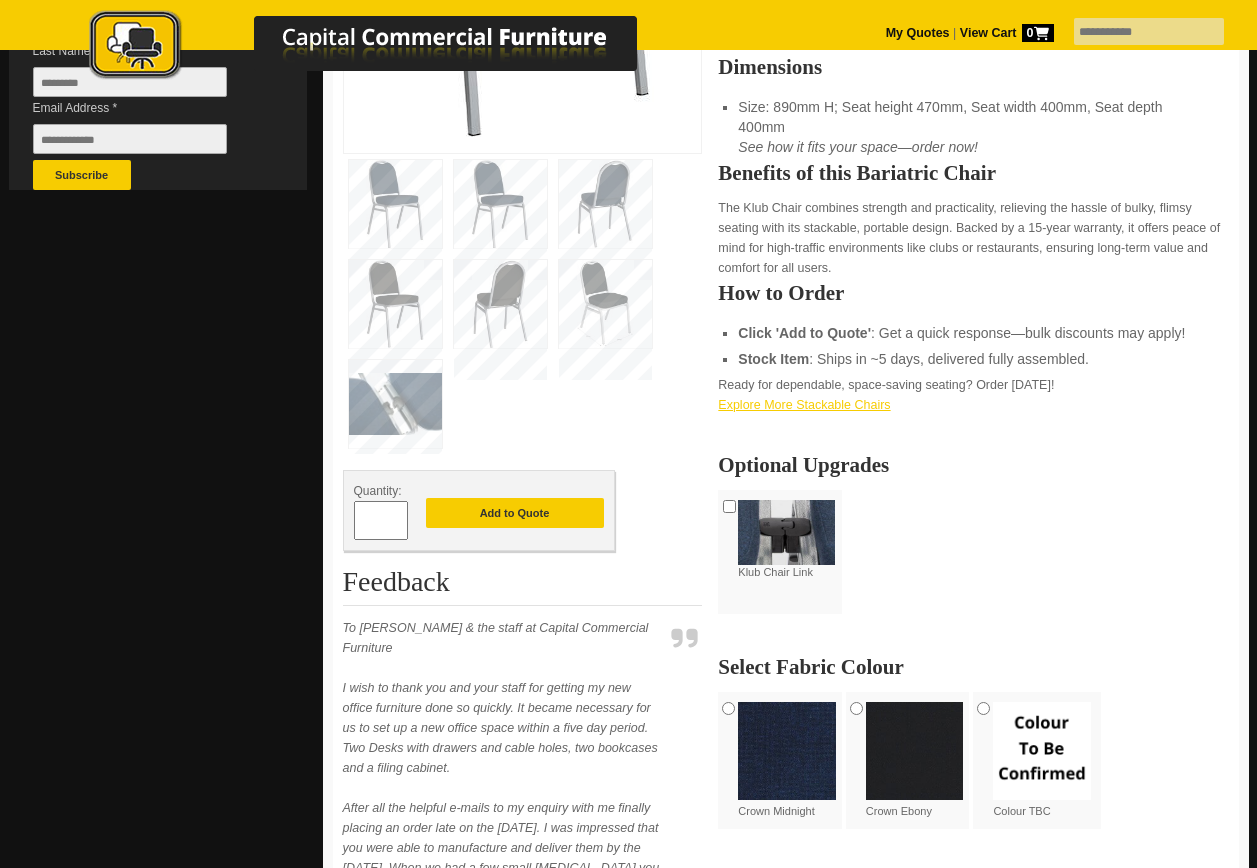 click on "Explore More Stackable Chairs" at bounding box center (804, 405) 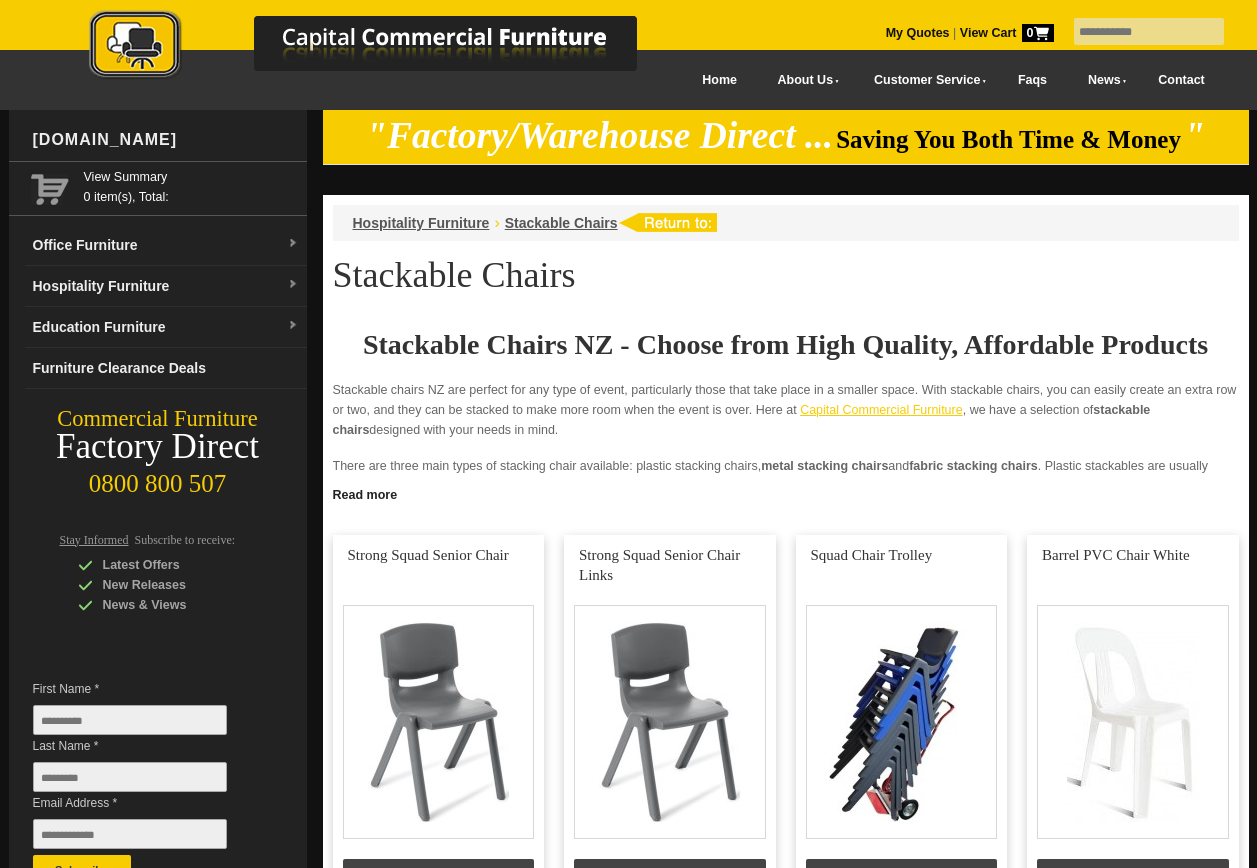 scroll, scrollTop: 0, scrollLeft: 0, axis: both 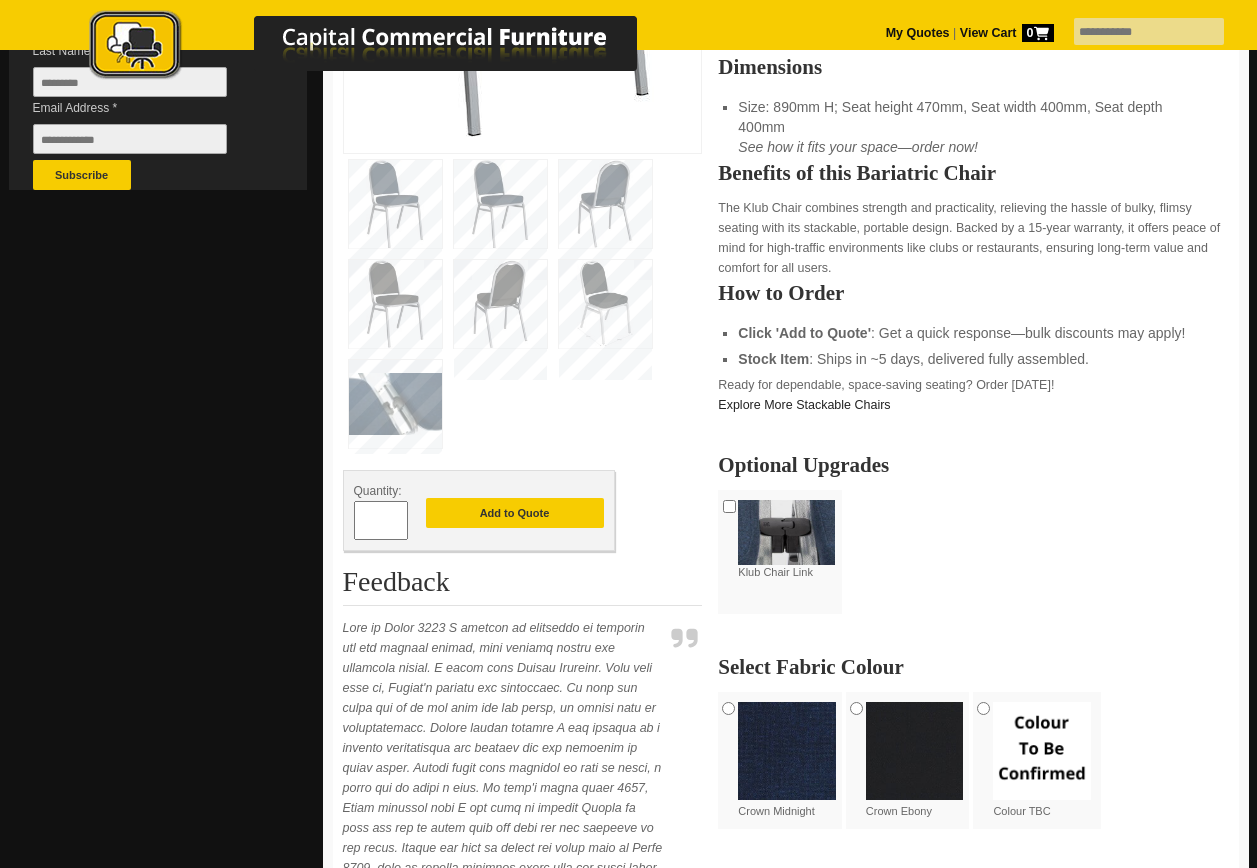 click on "*" at bounding box center [381, 520] 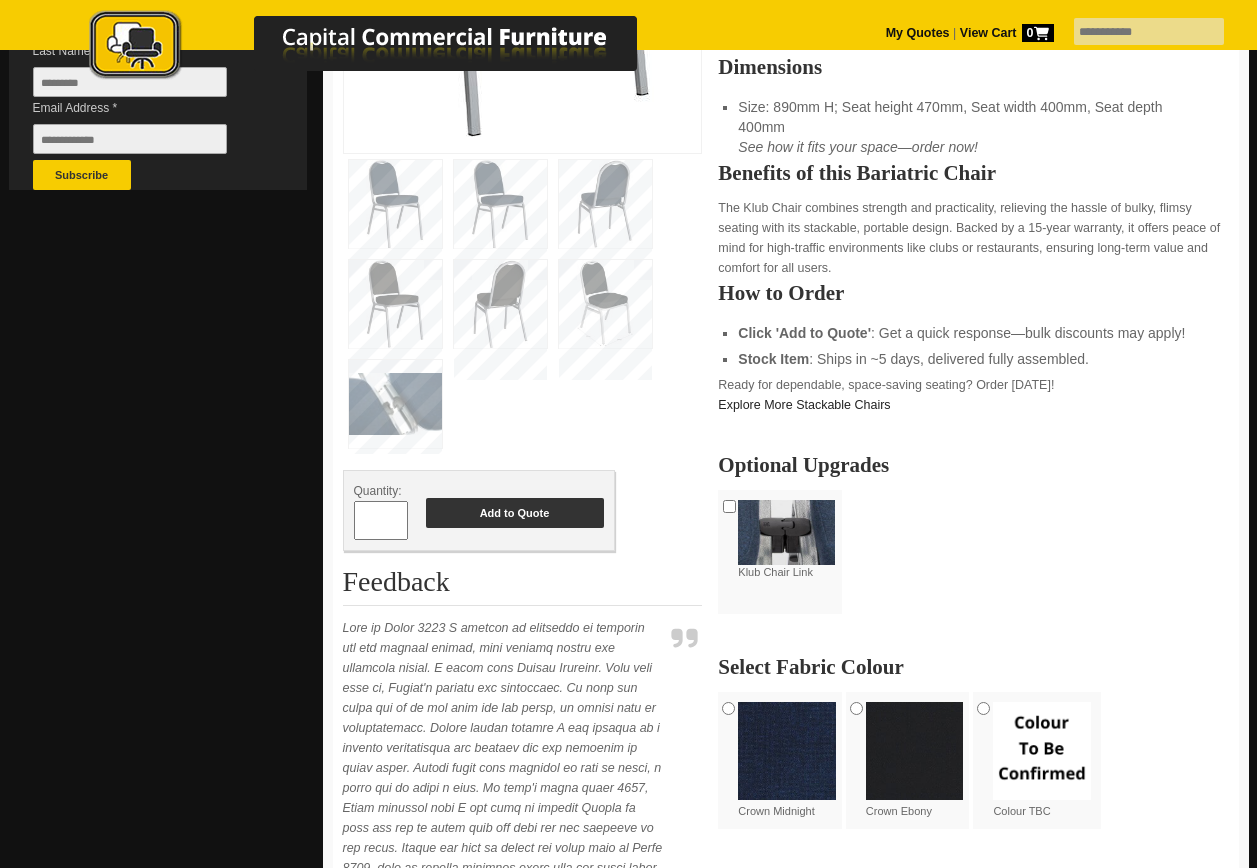 click on "Add to Quote" at bounding box center (515, 513) 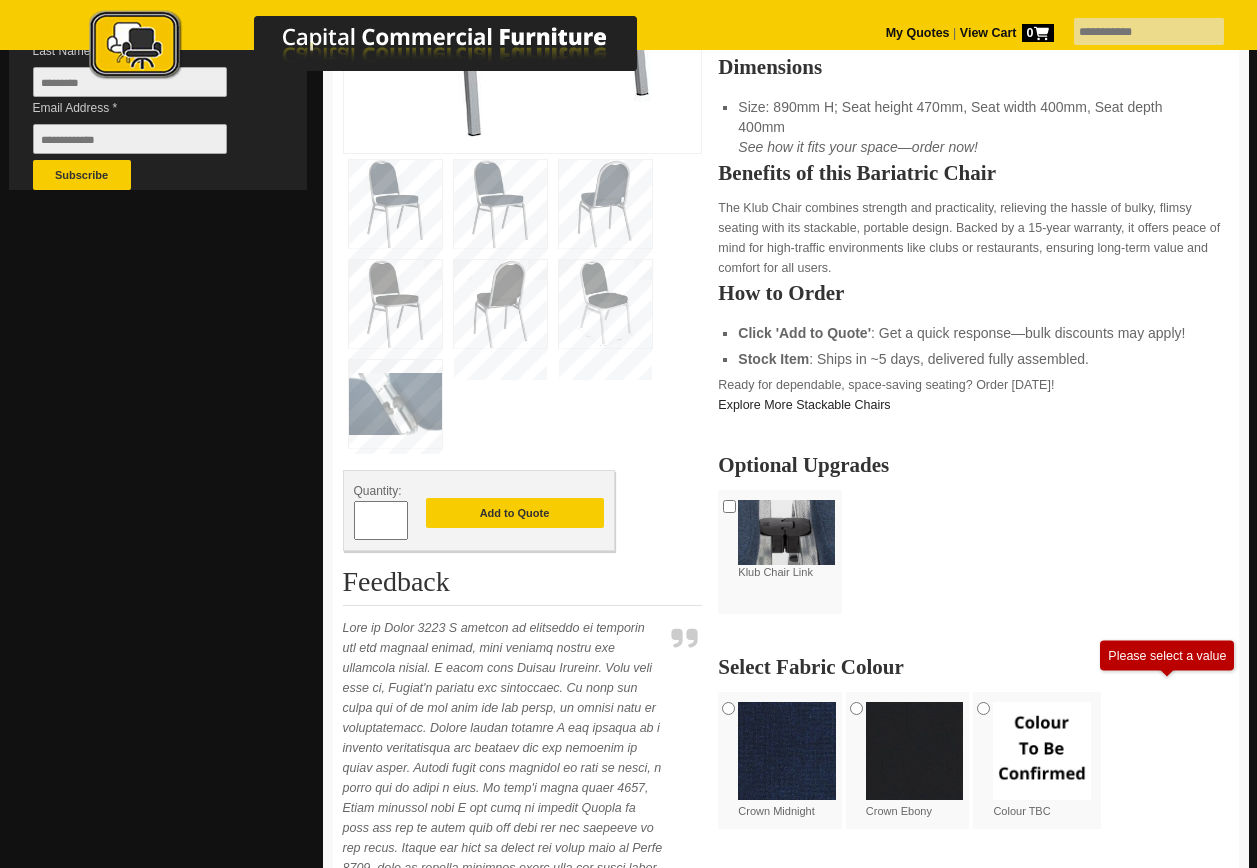 scroll, scrollTop: 800, scrollLeft: 0, axis: vertical 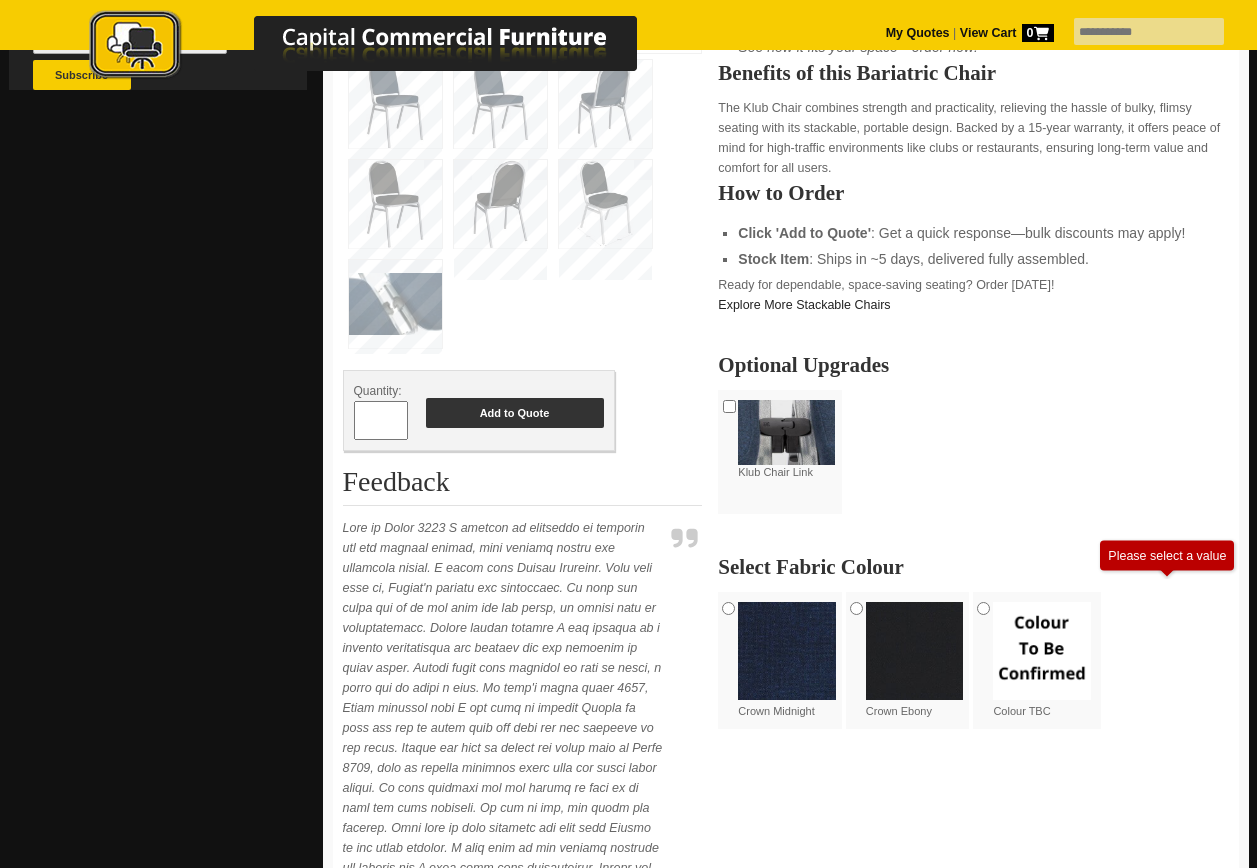 click on "Add to Quote" at bounding box center (515, 413) 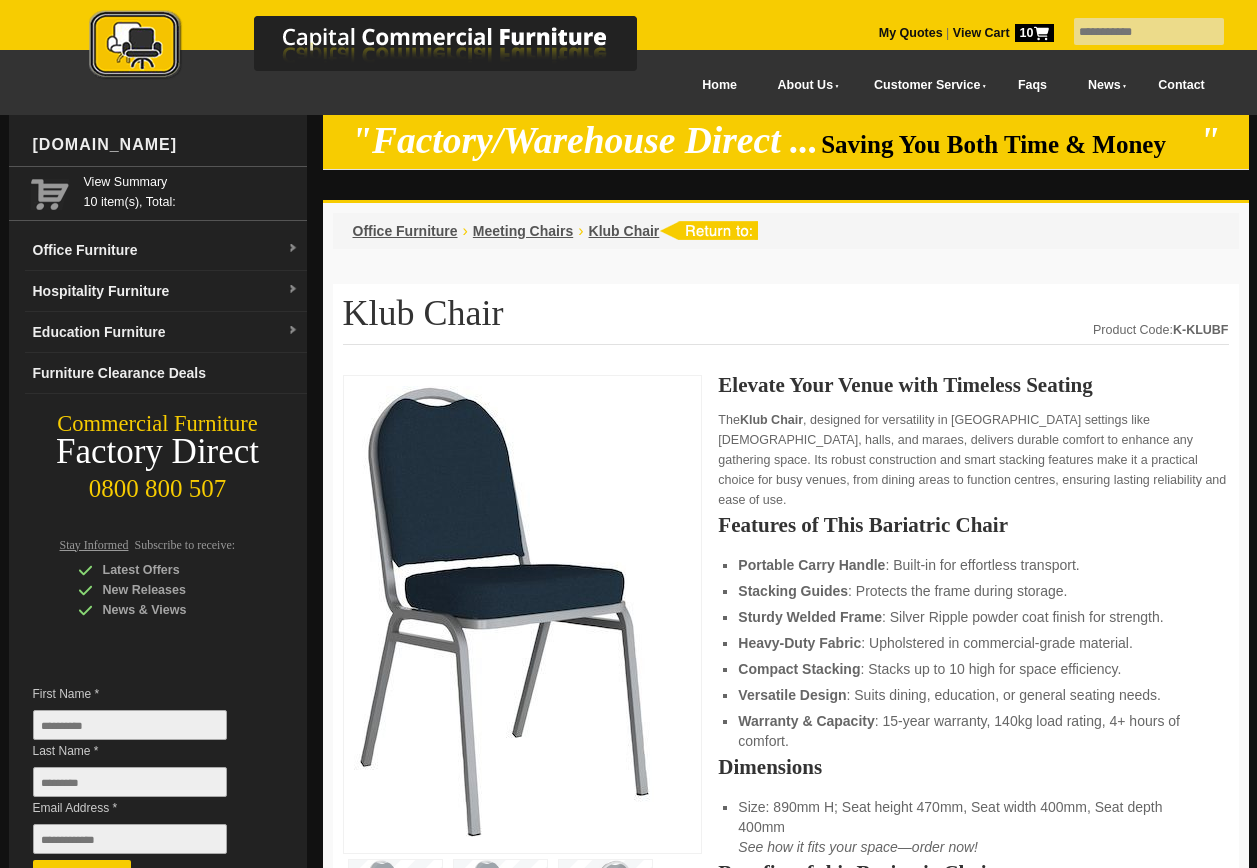 scroll, scrollTop: 0, scrollLeft: 0, axis: both 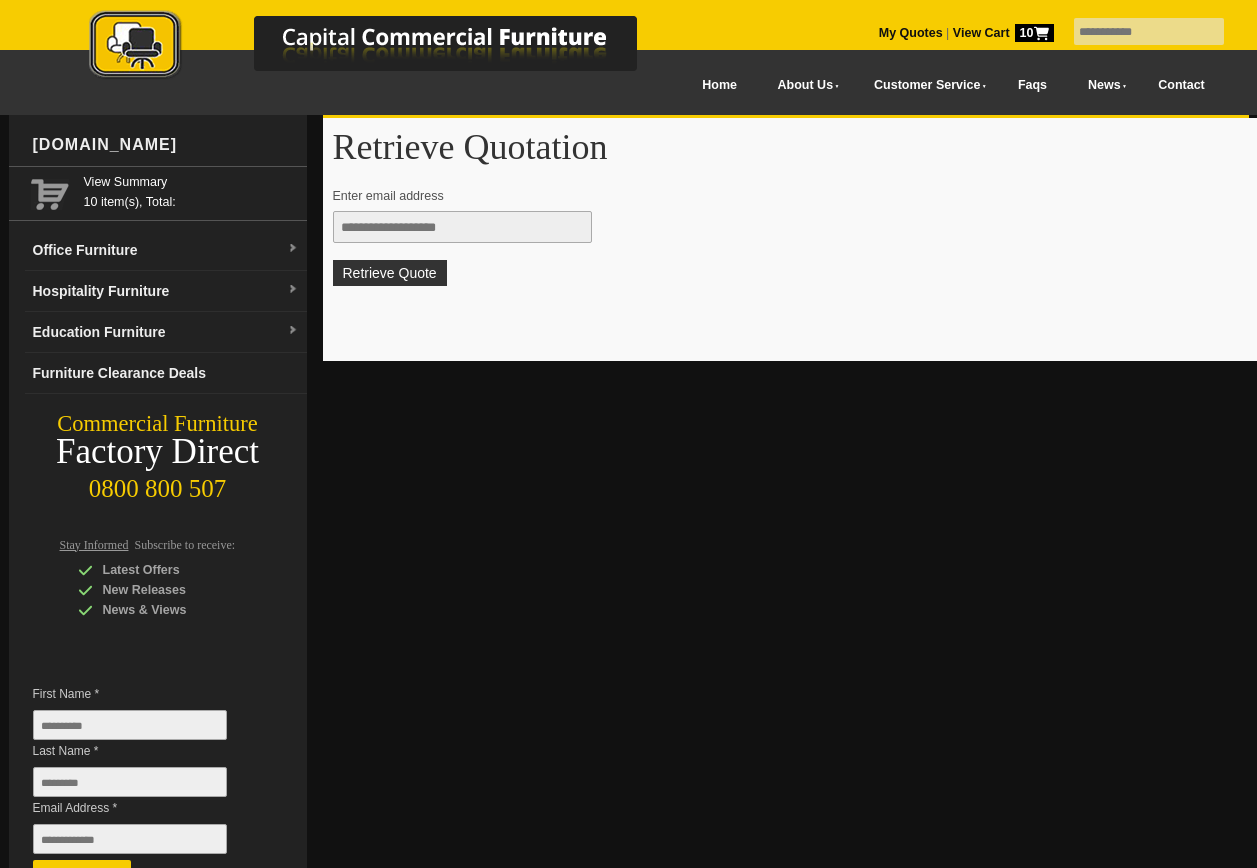 click on "View Cart
10" at bounding box center [1003, 33] 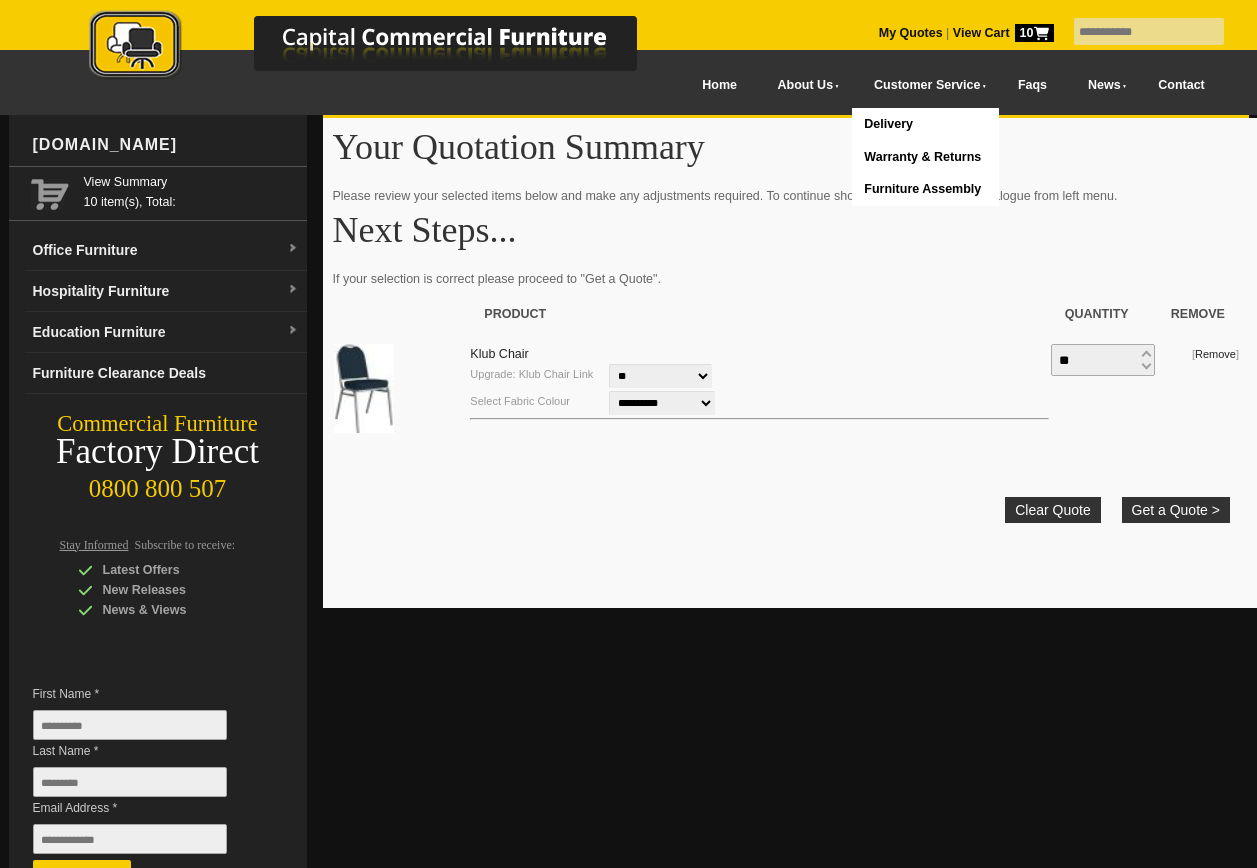 scroll, scrollTop: 0, scrollLeft: 0, axis: both 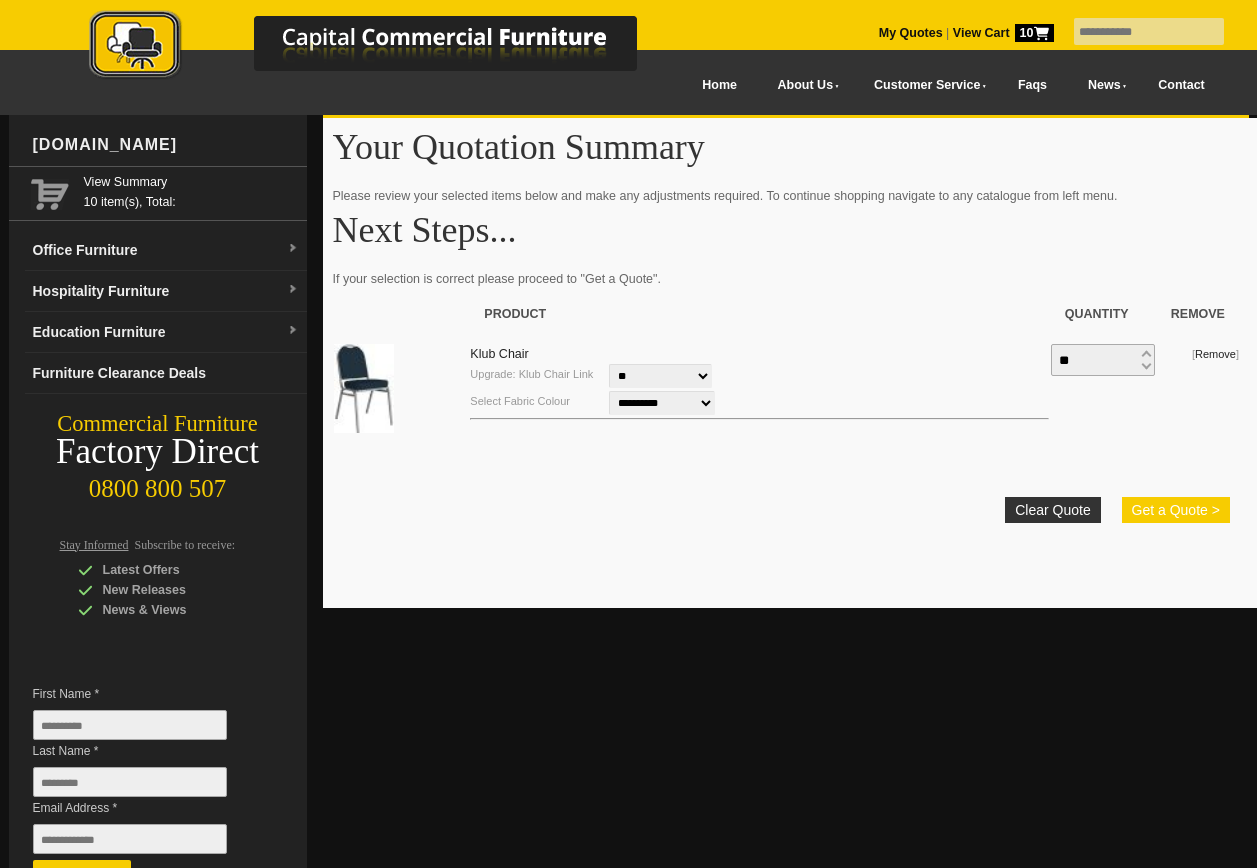 click on "Get a Quote >" at bounding box center [1176, 510] 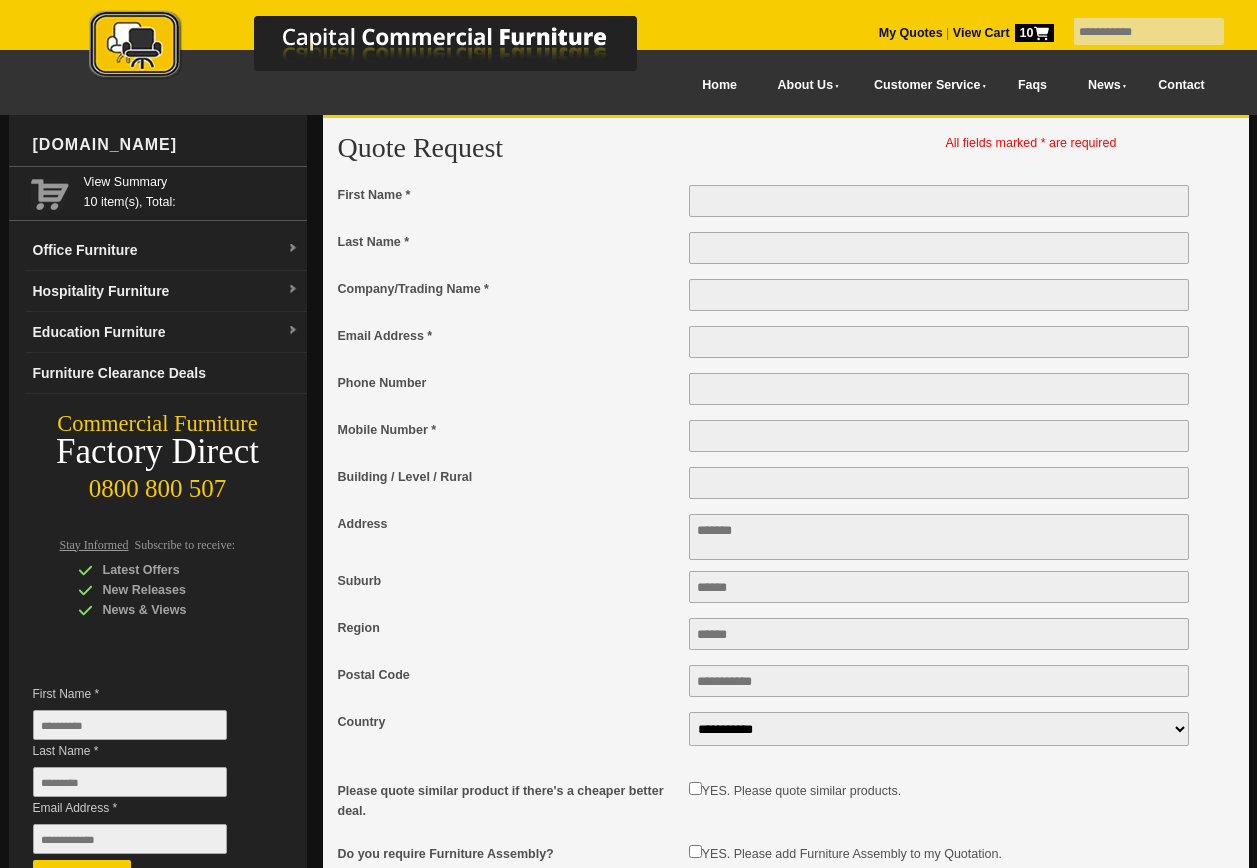 scroll, scrollTop: 0, scrollLeft: 0, axis: both 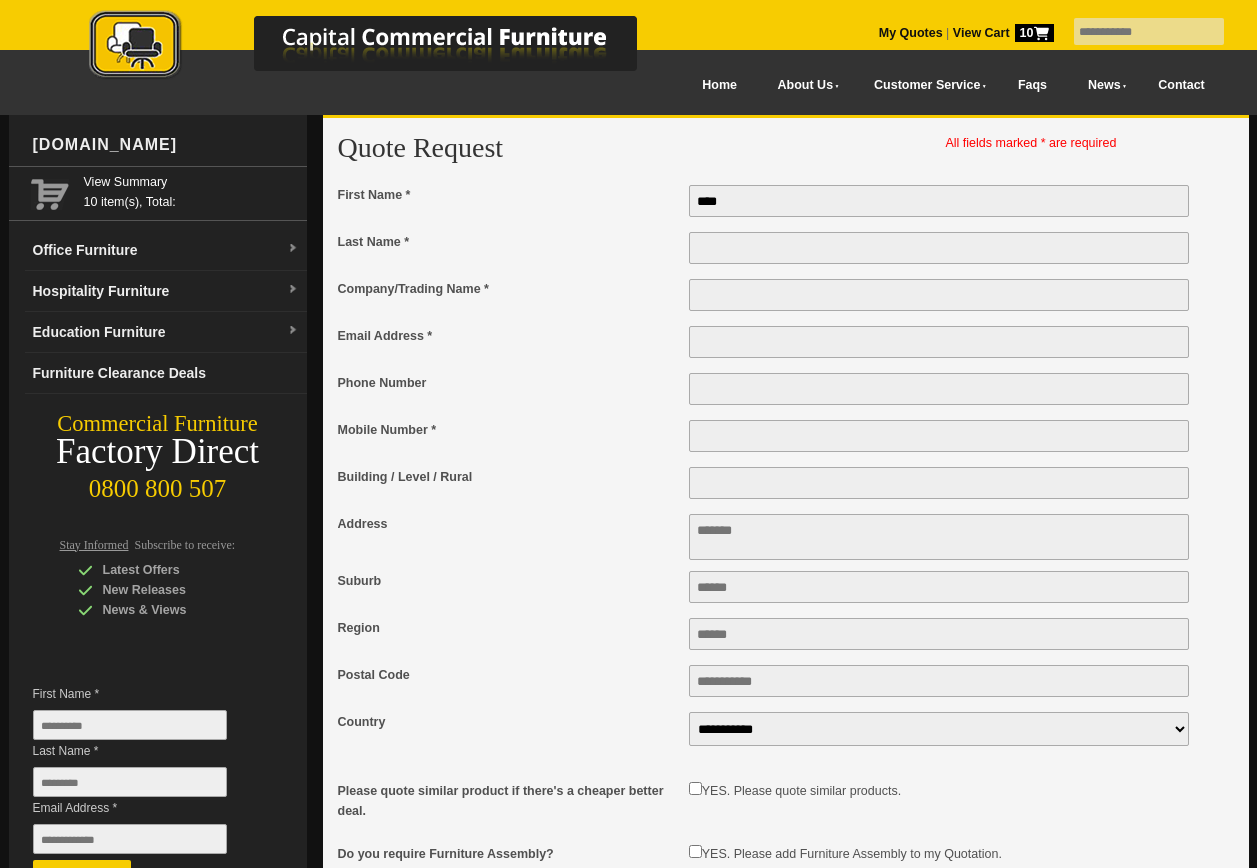 type on "******" 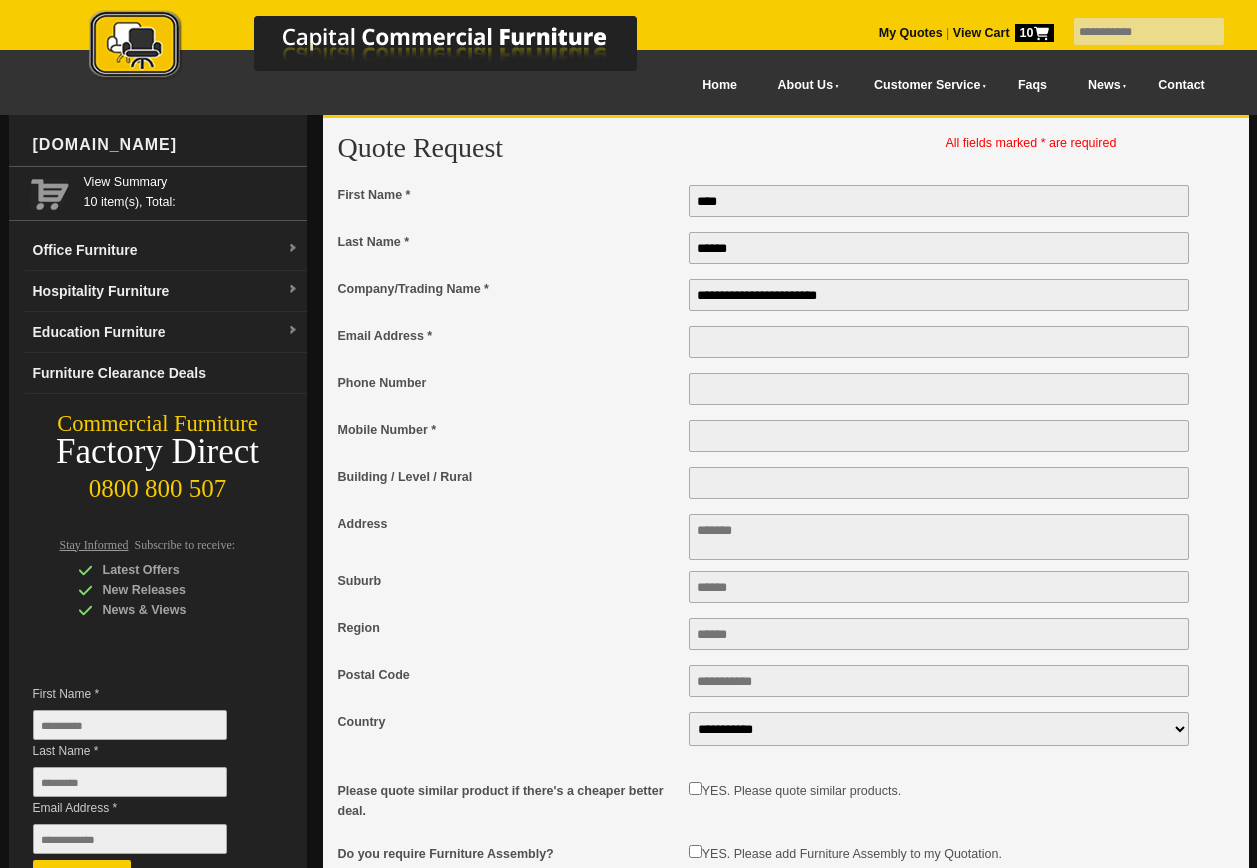 type on "**********" 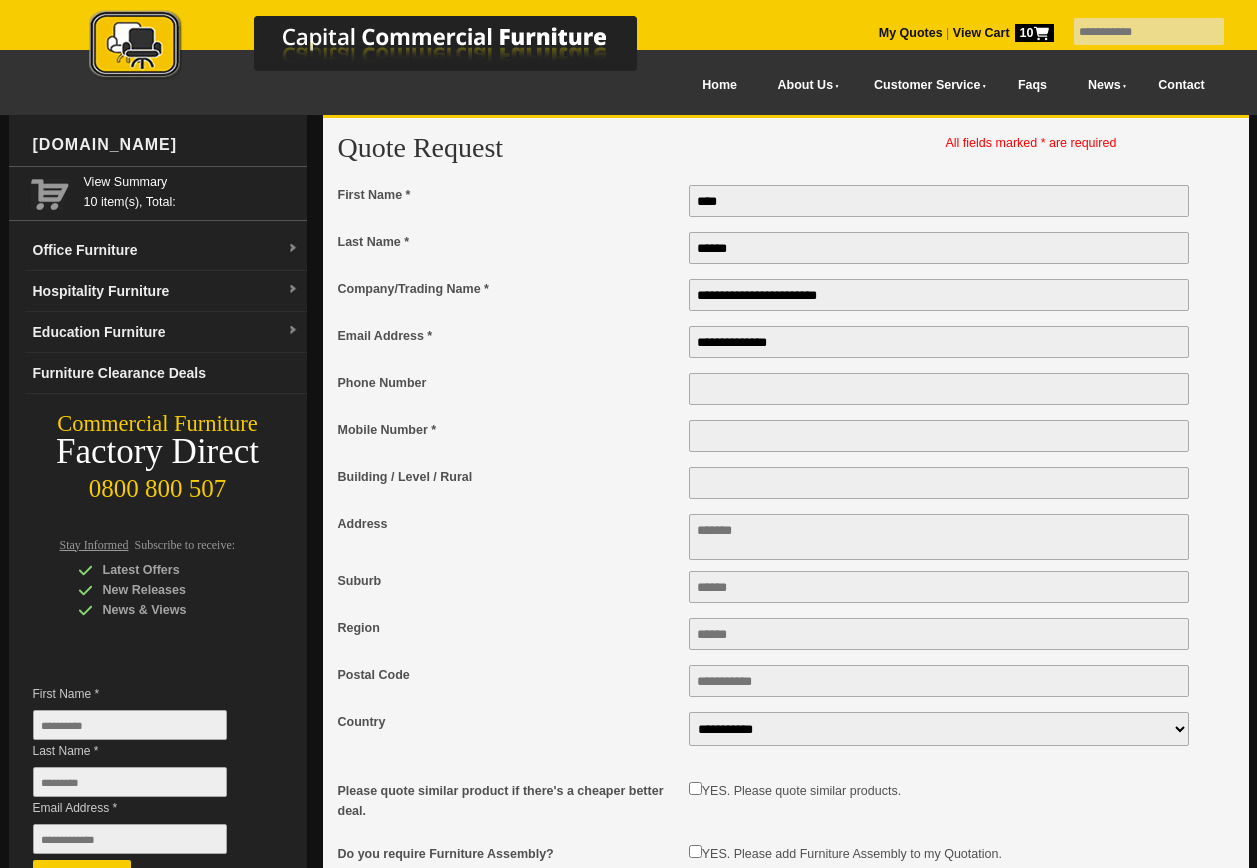 type on "**********" 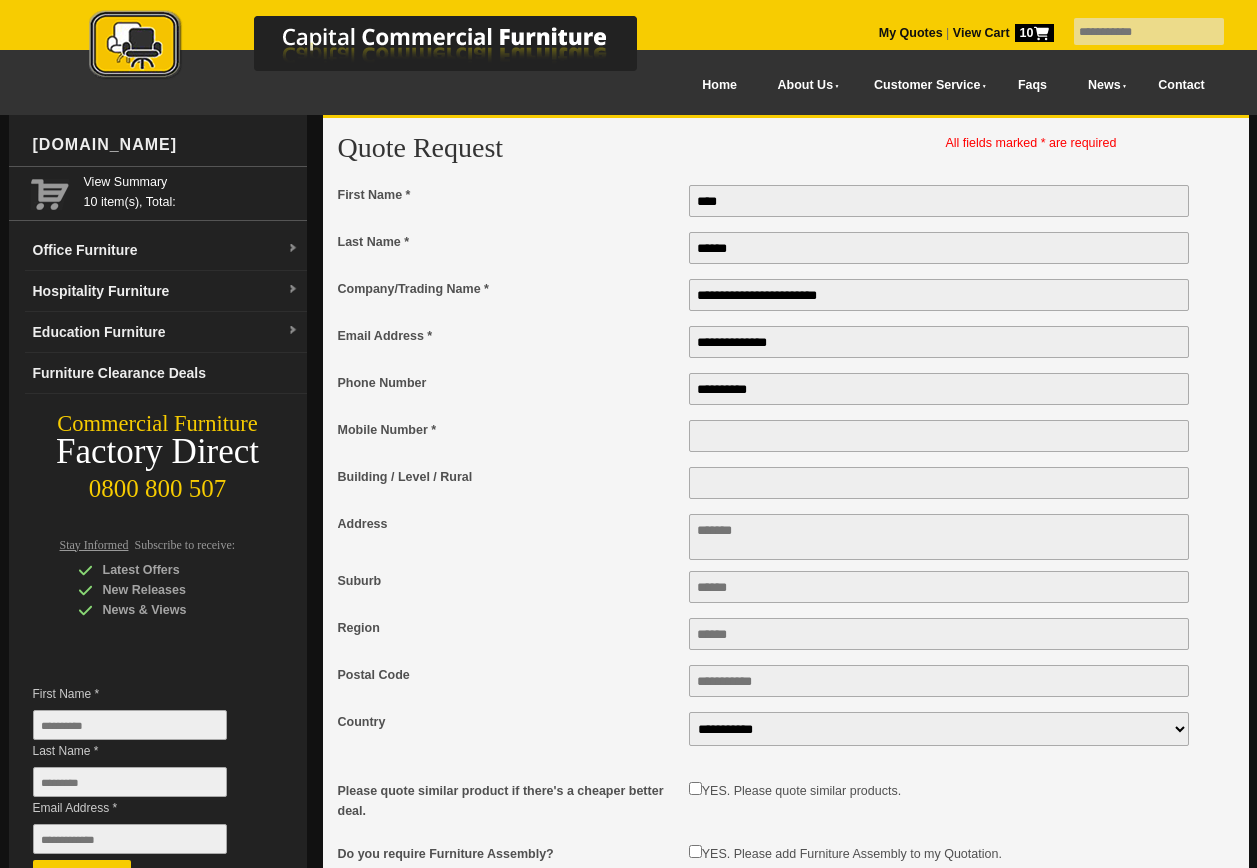 type on "**********" 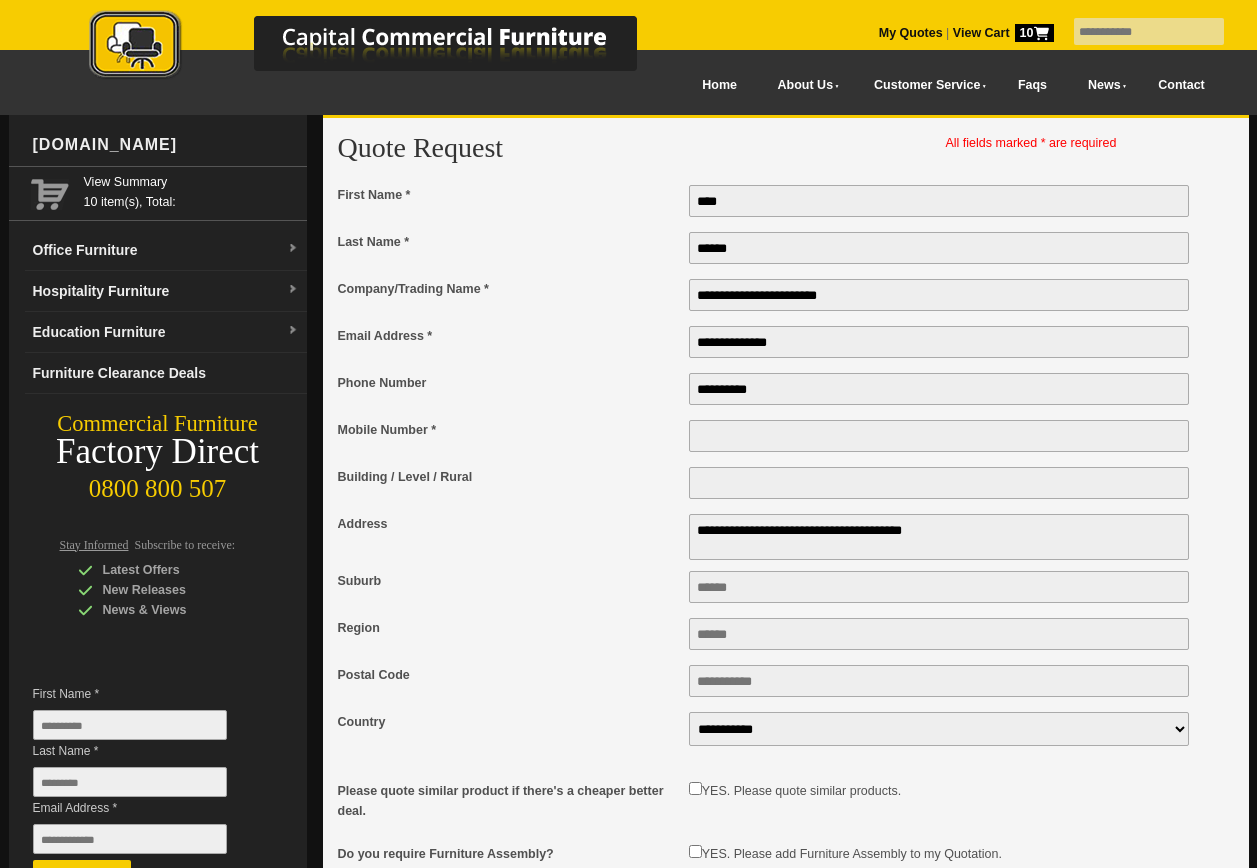 type on "********" 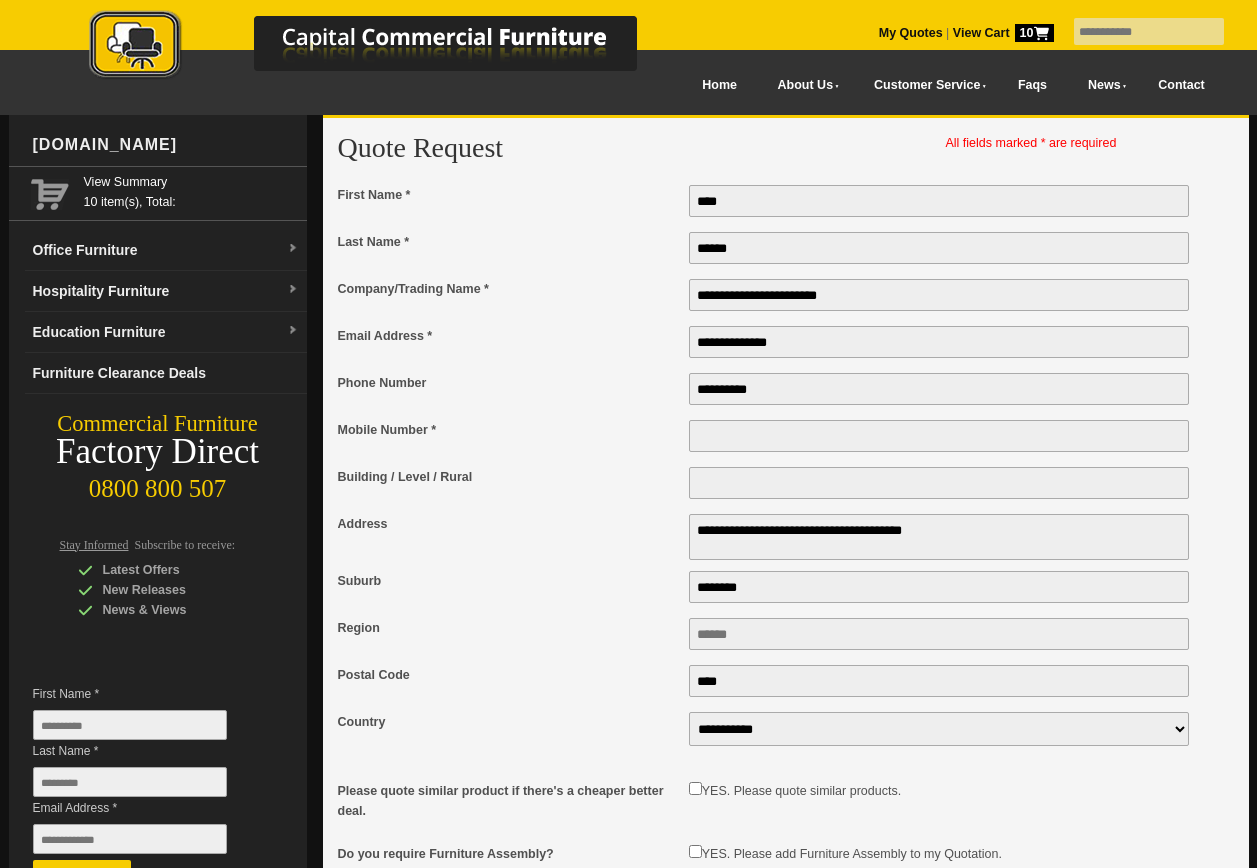 click on "**********" at bounding box center [939, 295] 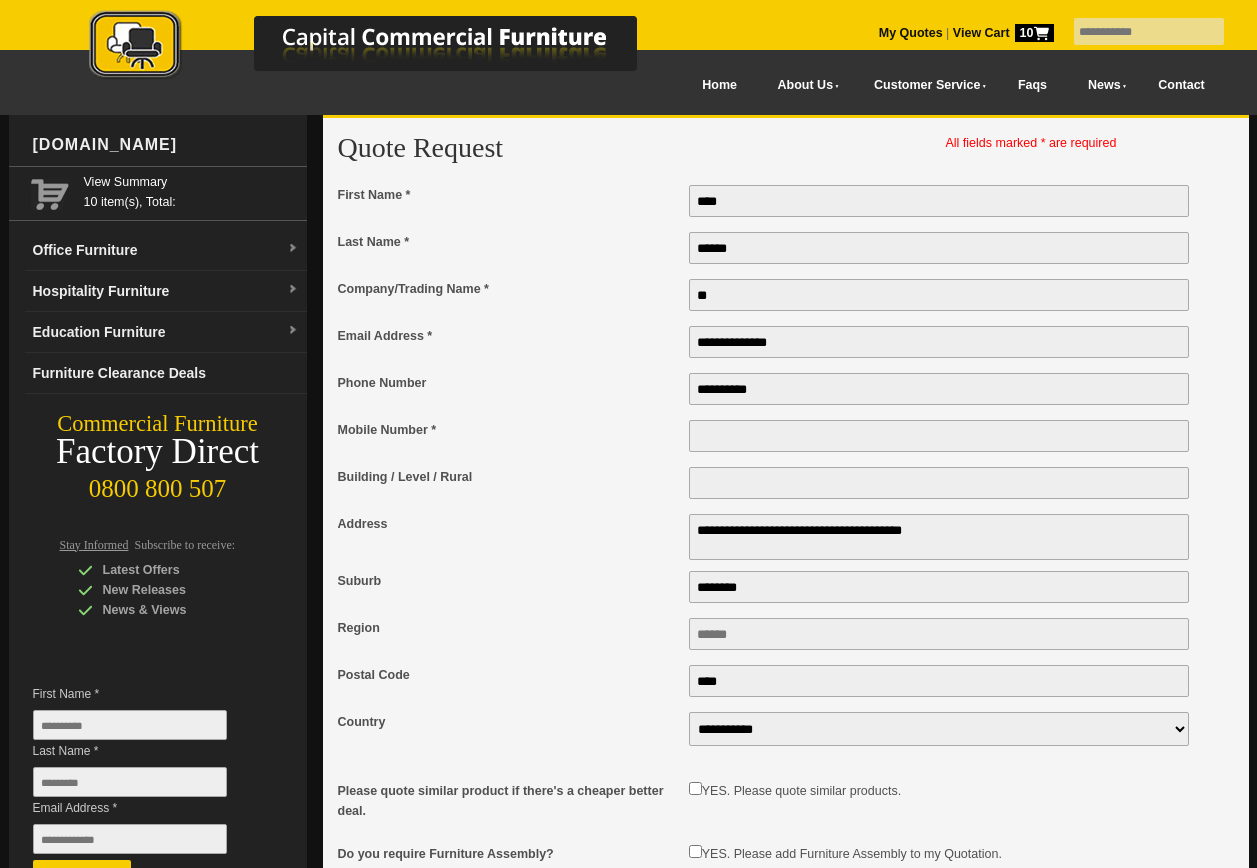 type on "*" 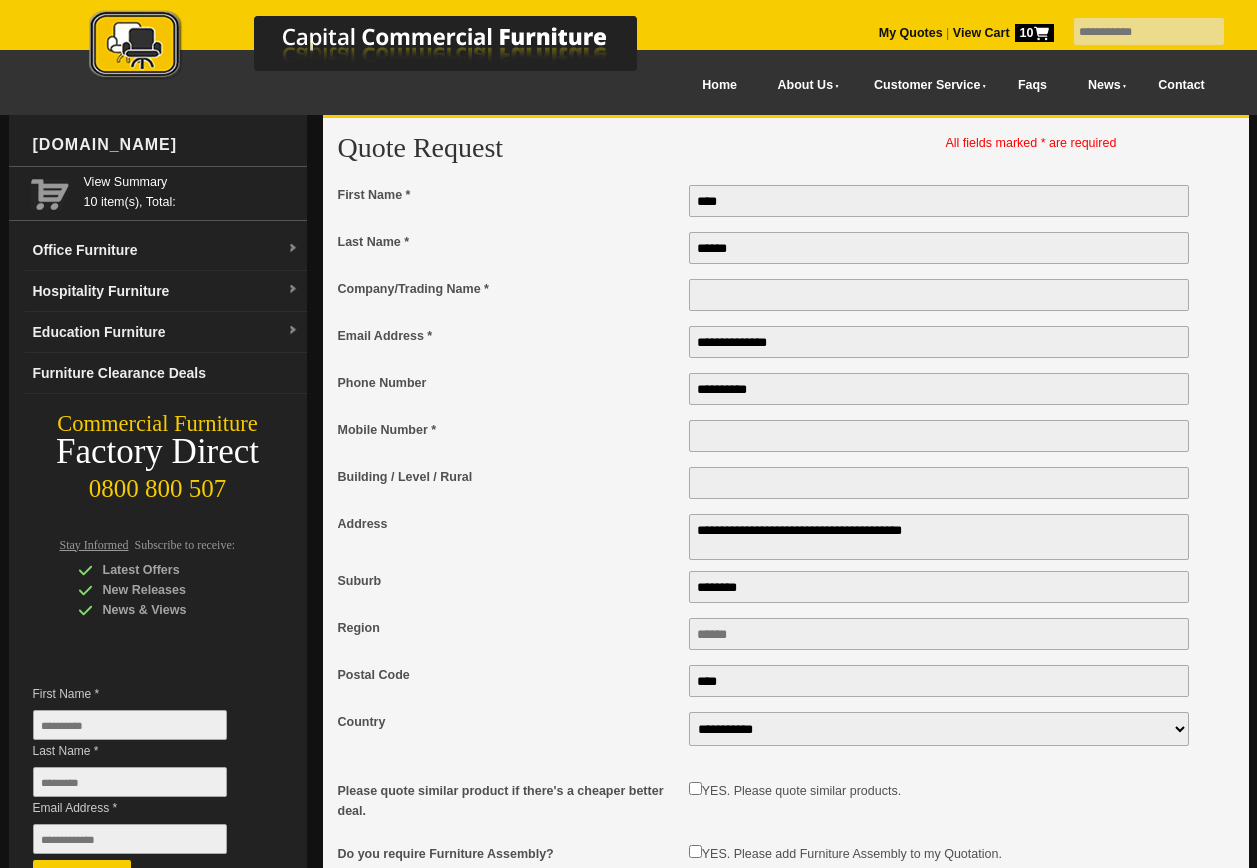 type 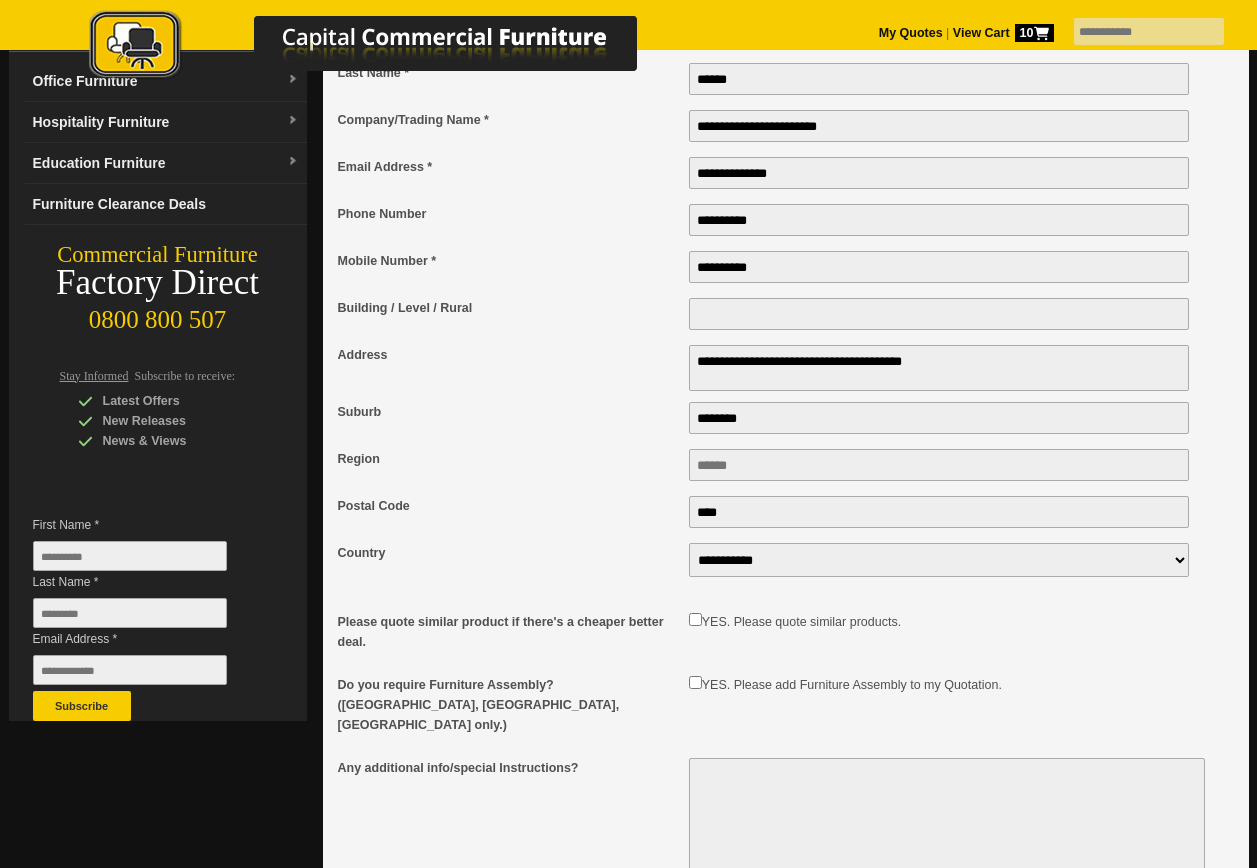 scroll, scrollTop: 200, scrollLeft: 0, axis: vertical 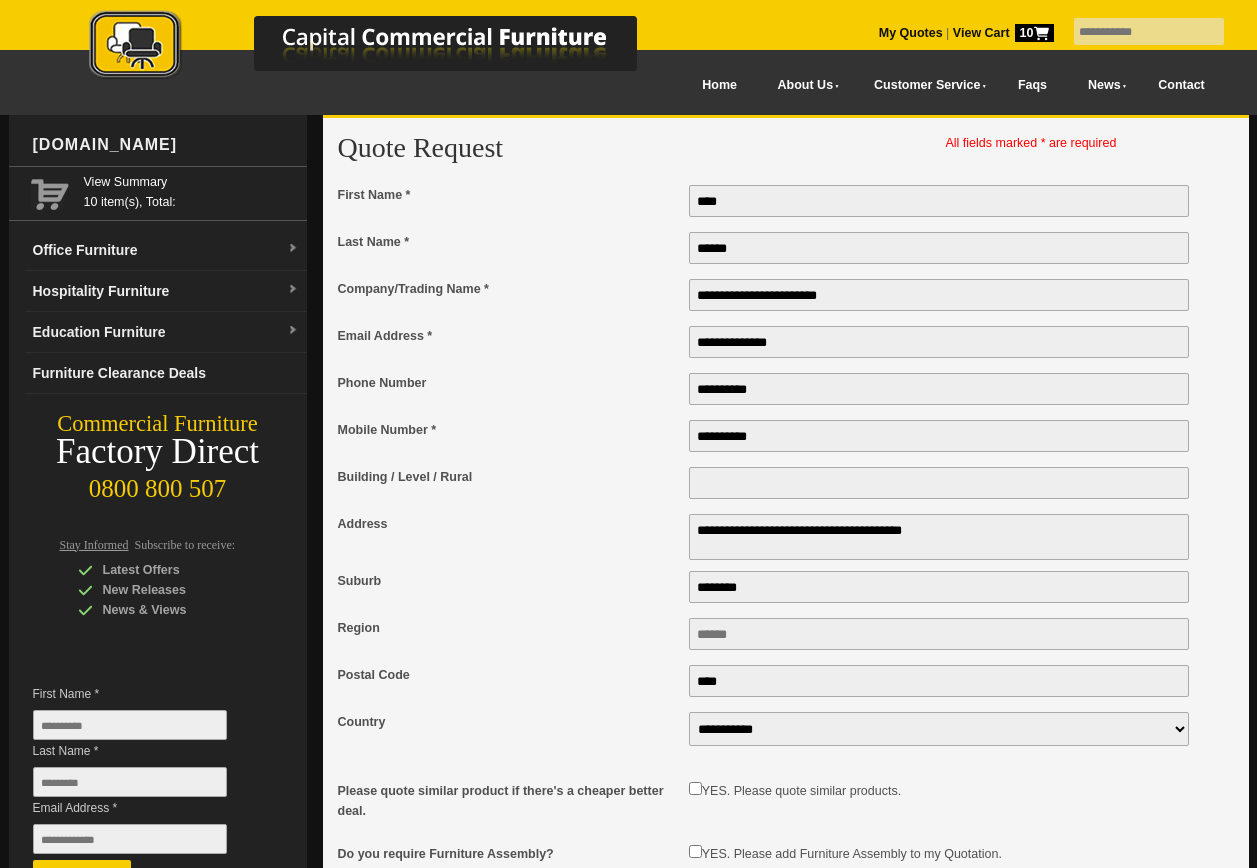 click on "**********" at bounding box center [939, 295] 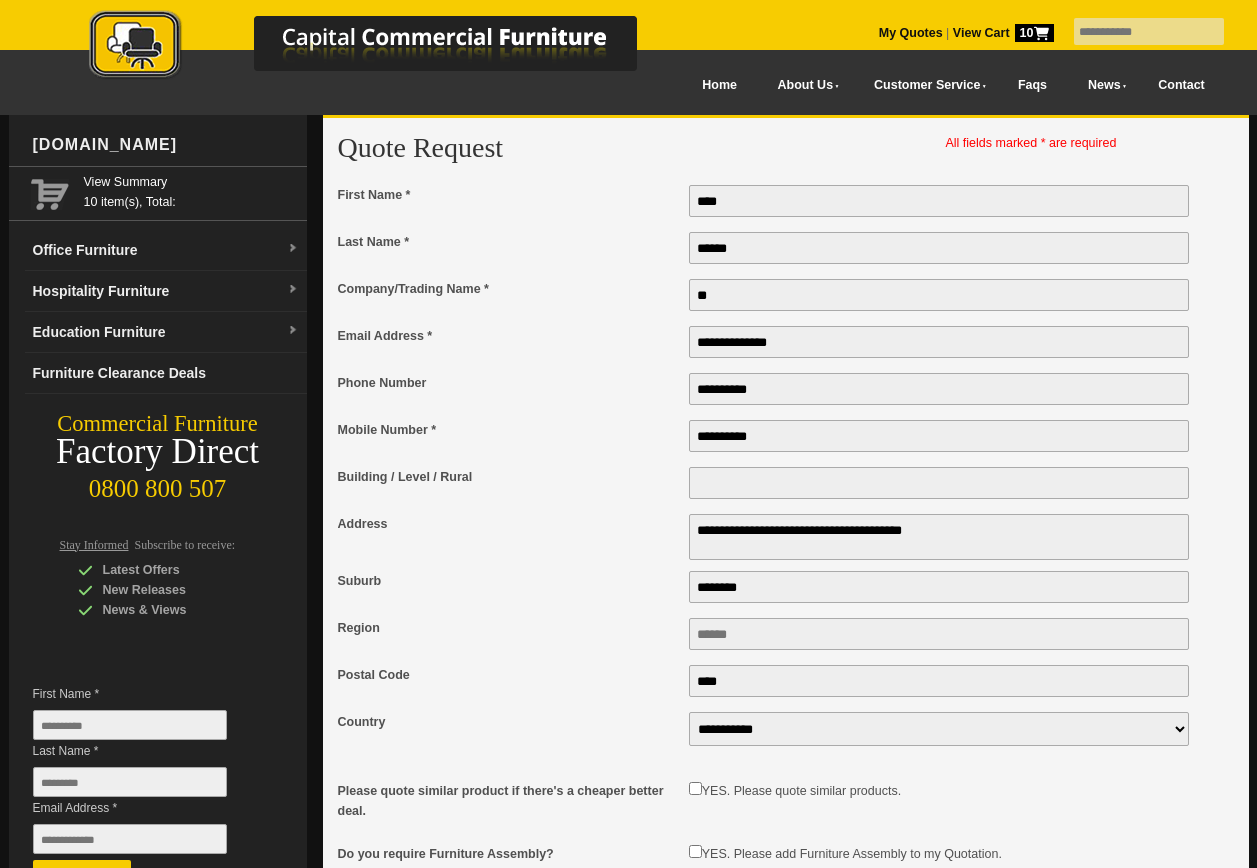 type on "*" 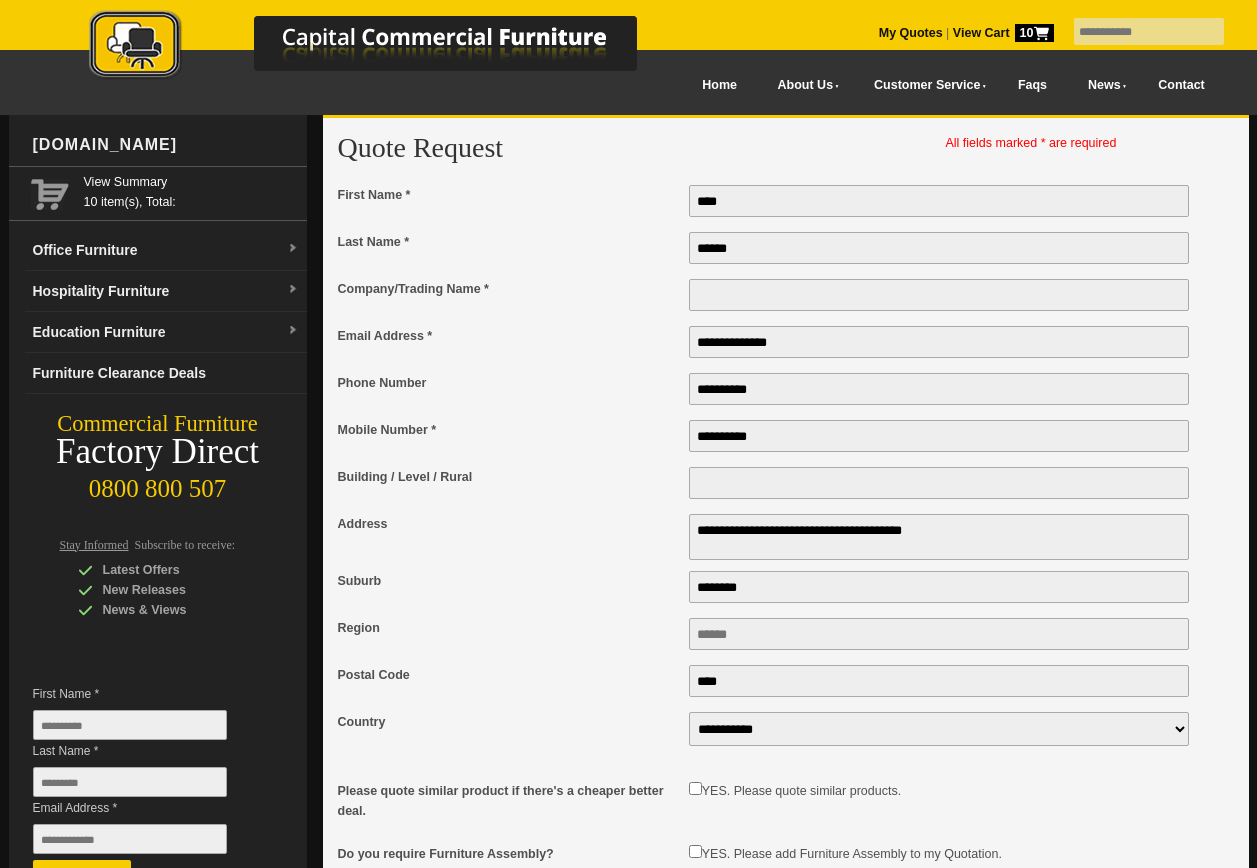 click on "Company/Trading Name *" at bounding box center [513, 300] 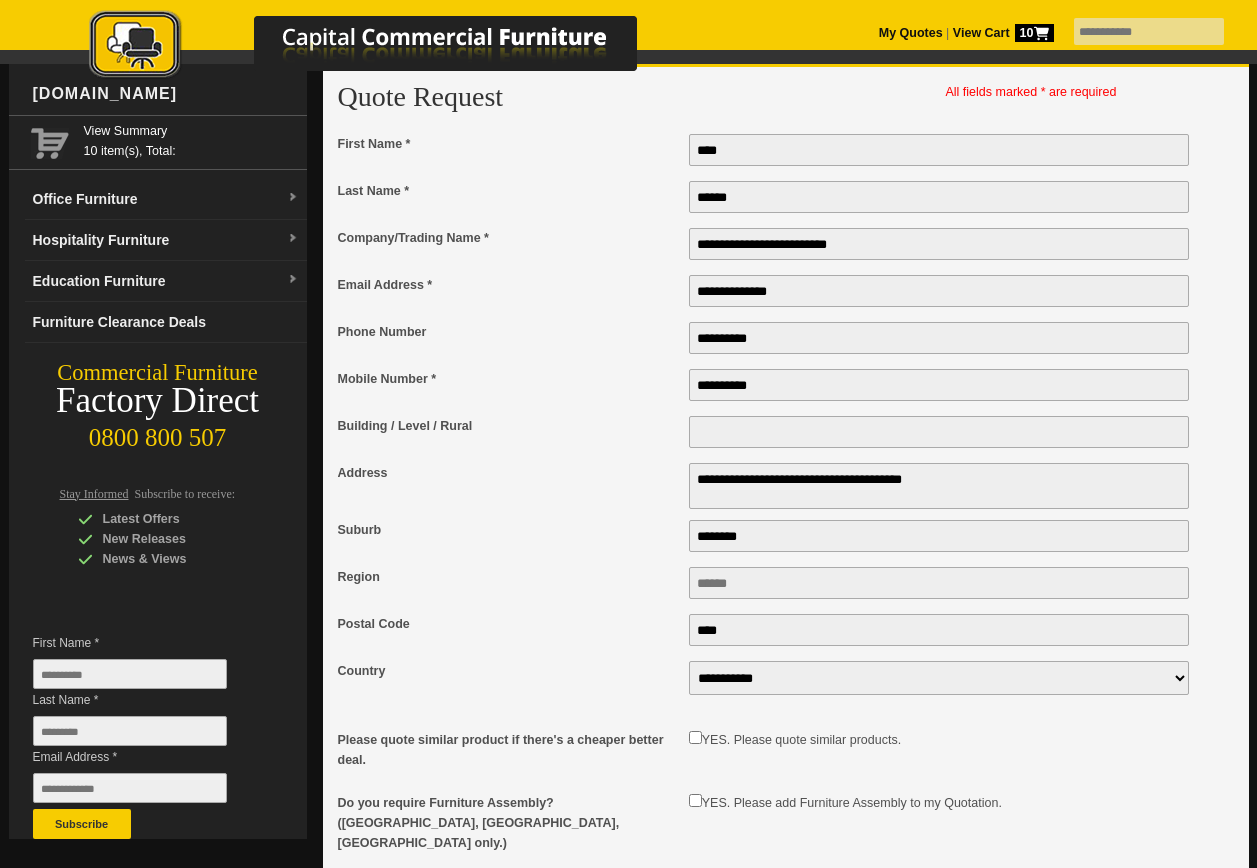 scroll, scrollTop: 0, scrollLeft: 0, axis: both 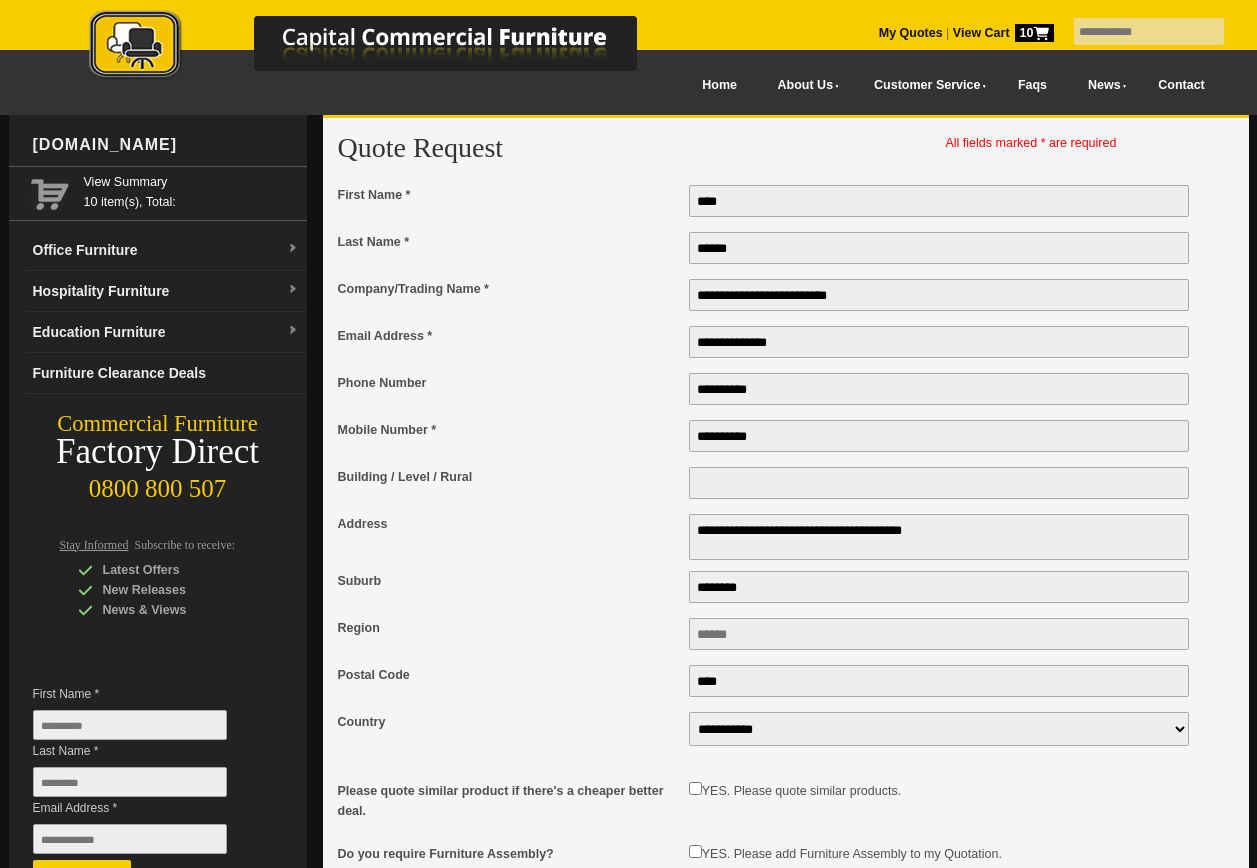 type on "**********" 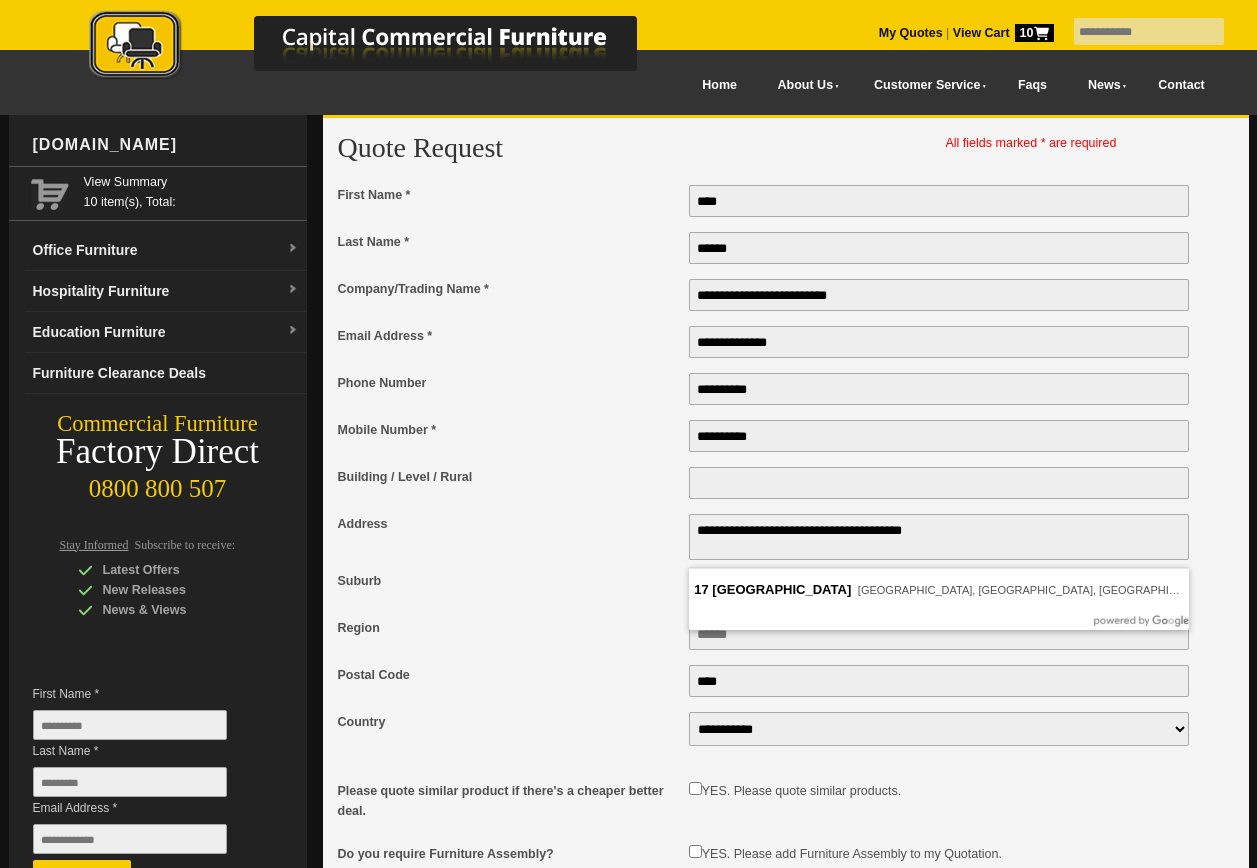 click on "**********" at bounding box center [939, 537] 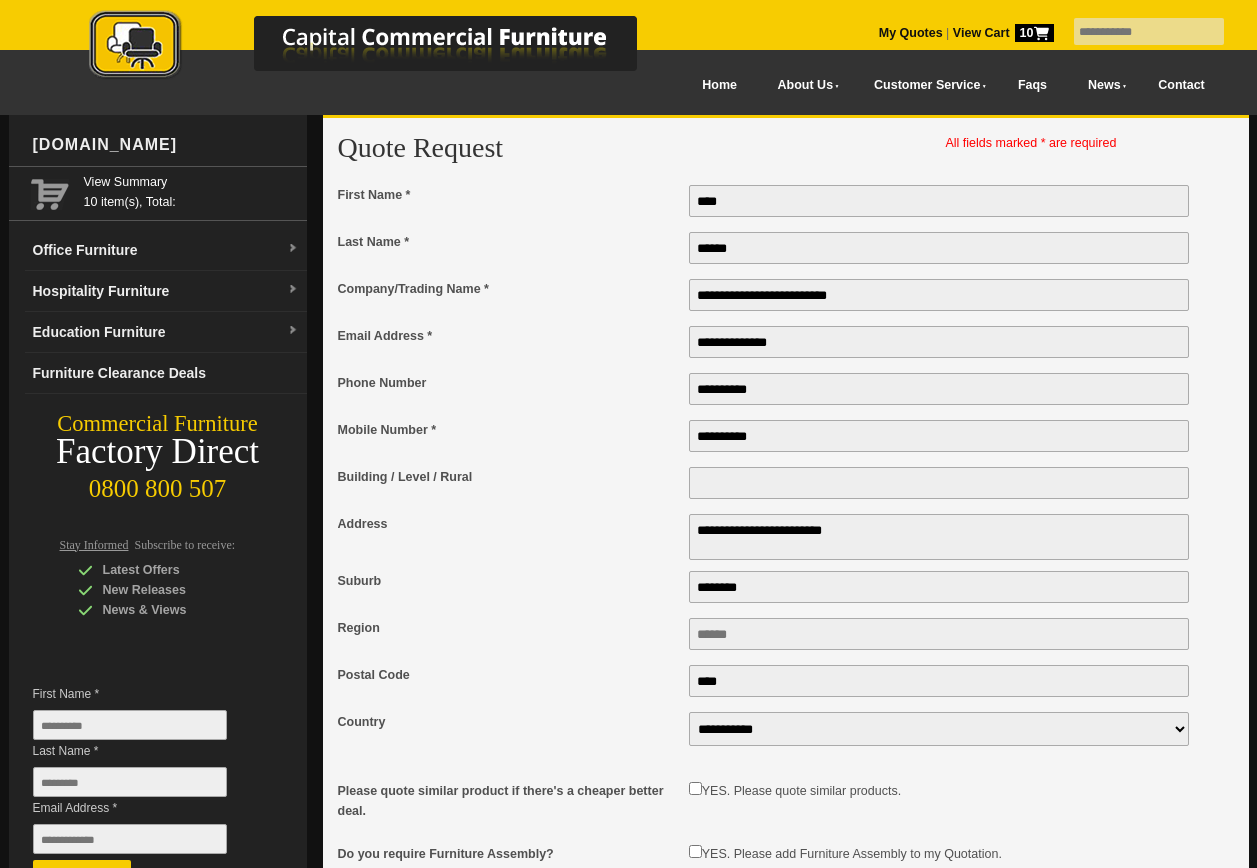 type on "**********" 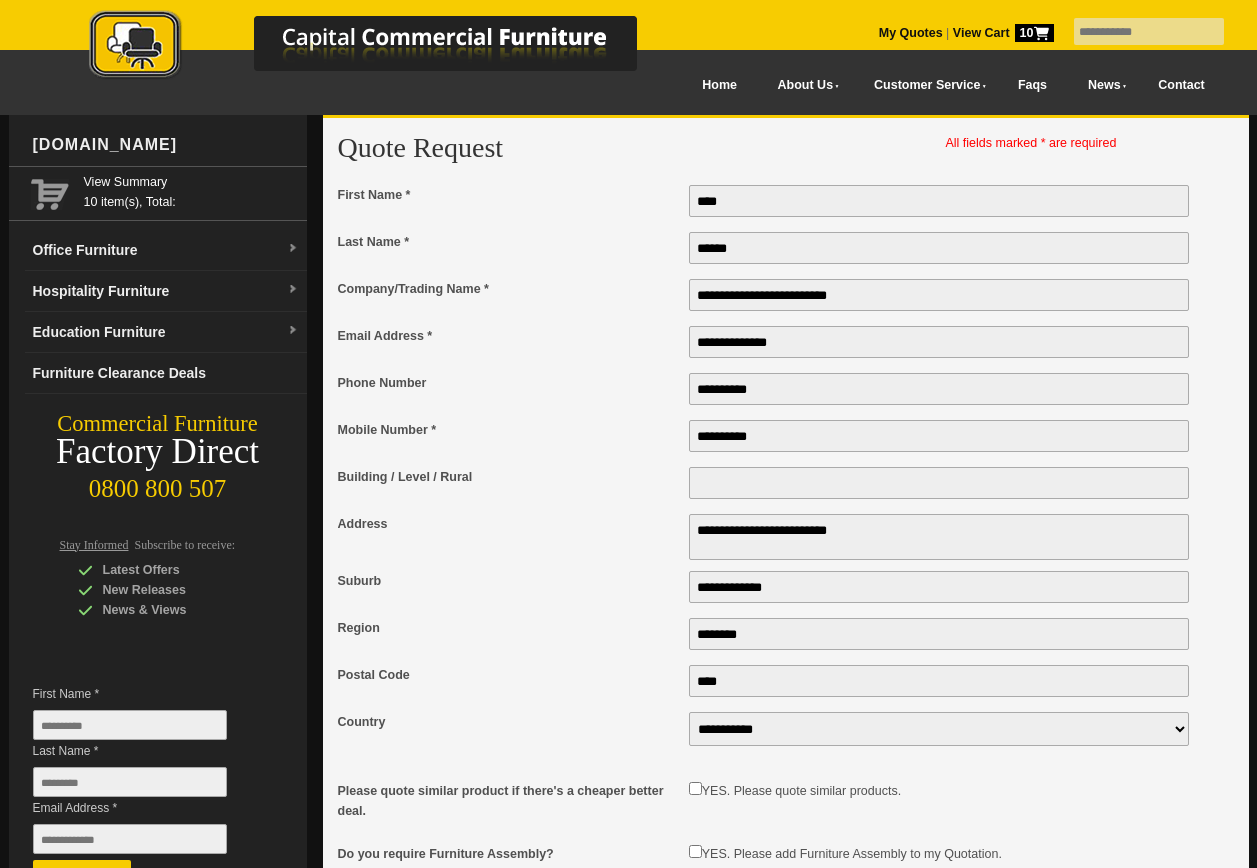 click on "**********" at bounding box center (939, 537) 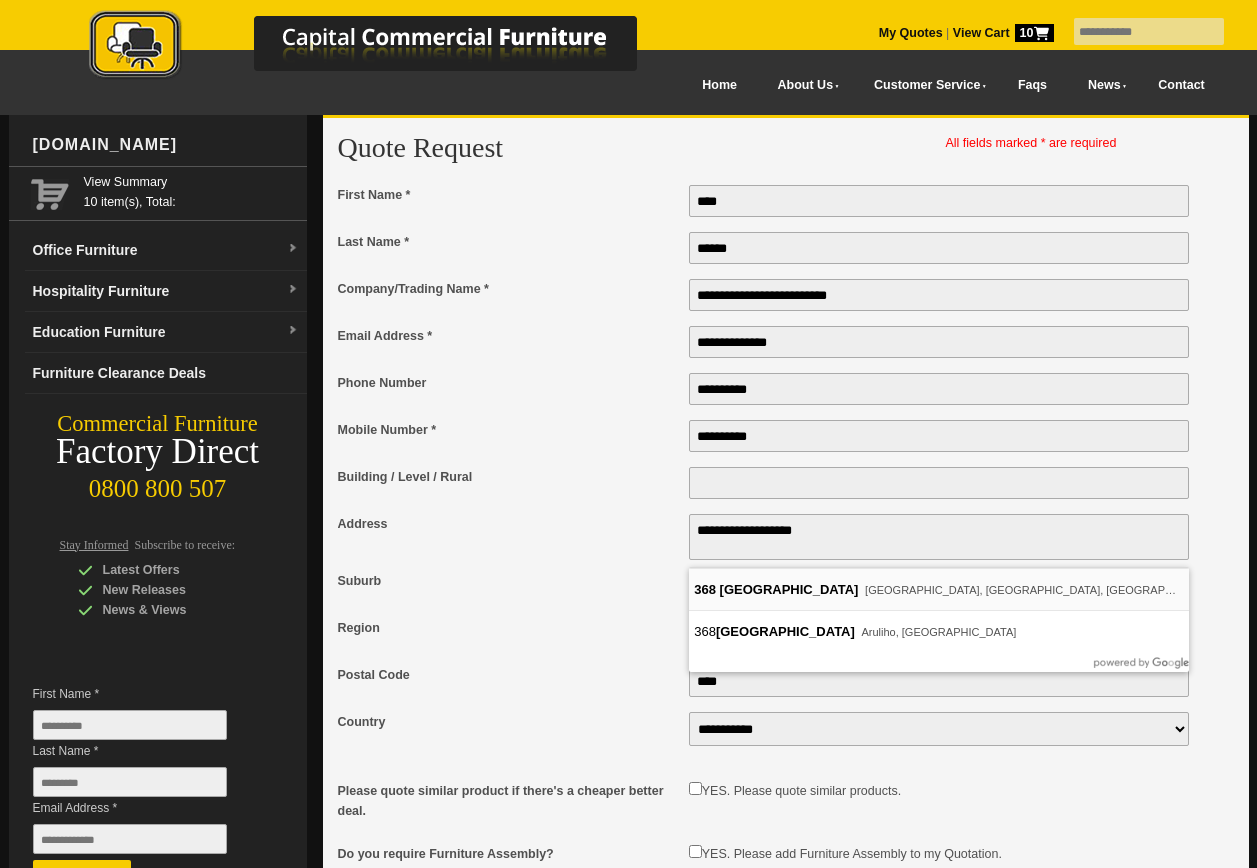 type on "**********" 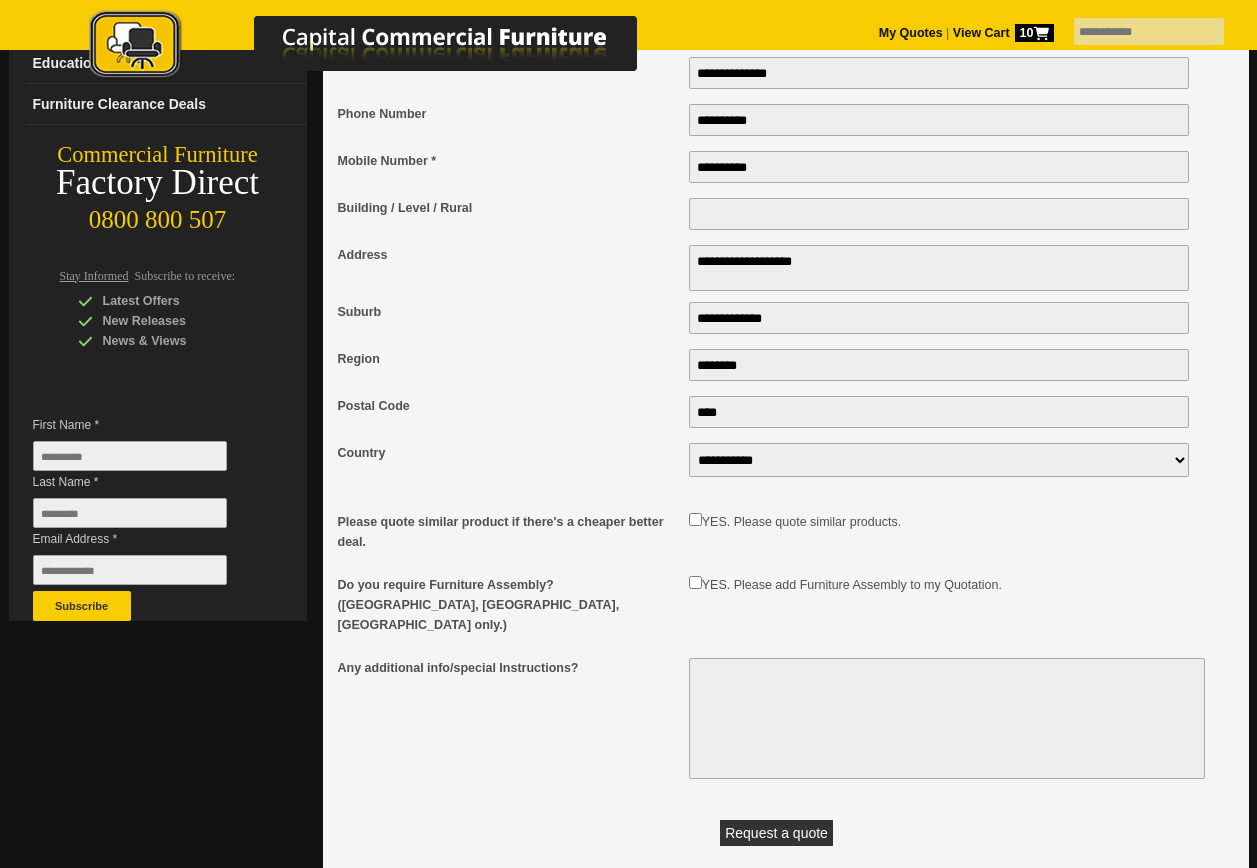 scroll, scrollTop: 300, scrollLeft: 0, axis: vertical 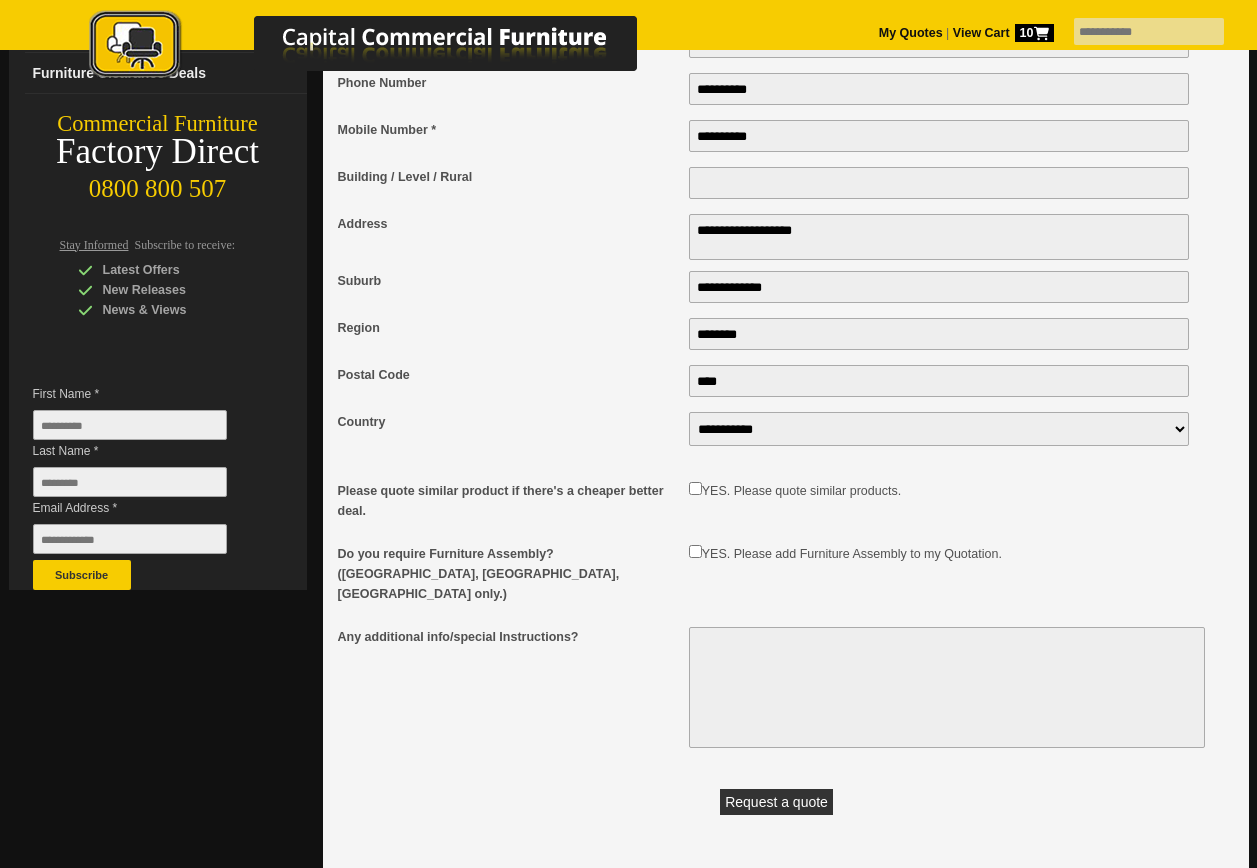 click on "Request a quote" at bounding box center [776, 802] 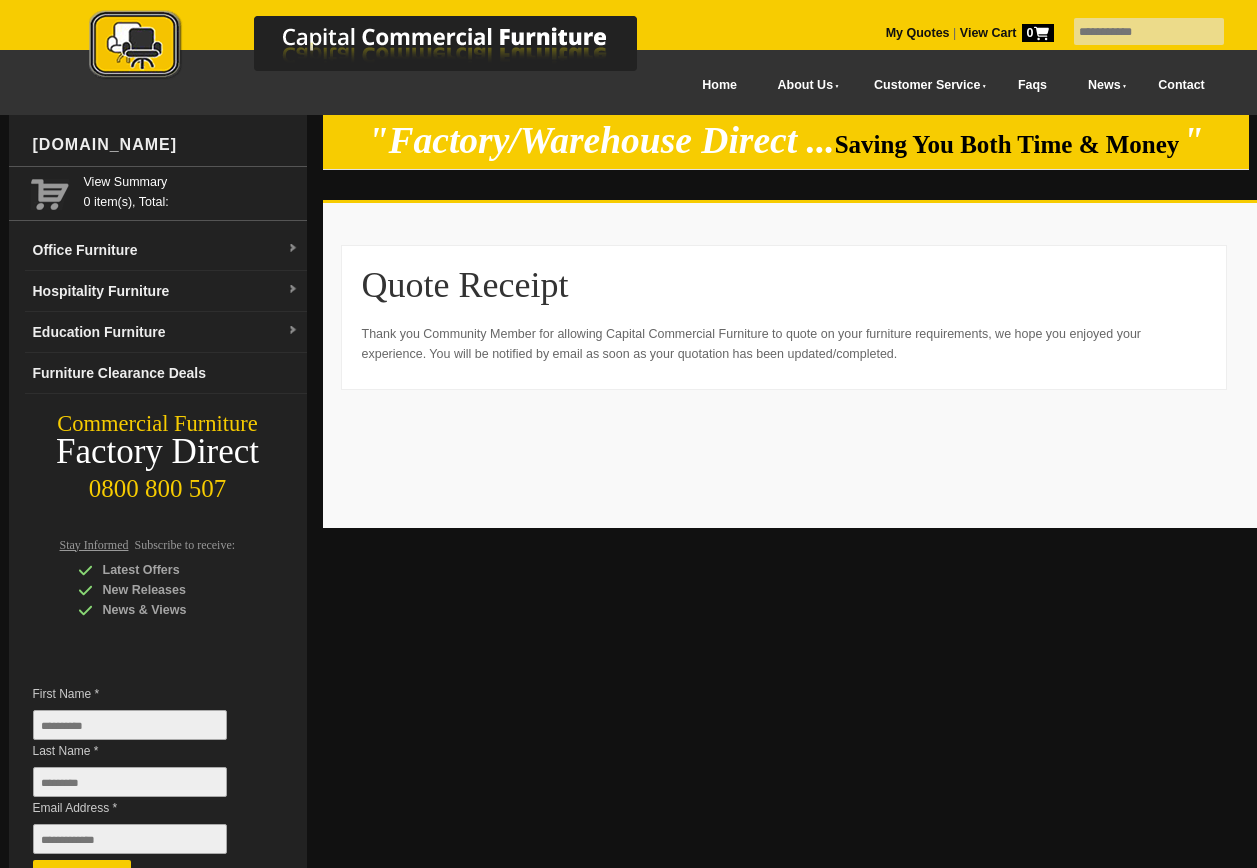 scroll, scrollTop: 0, scrollLeft: 0, axis: both 